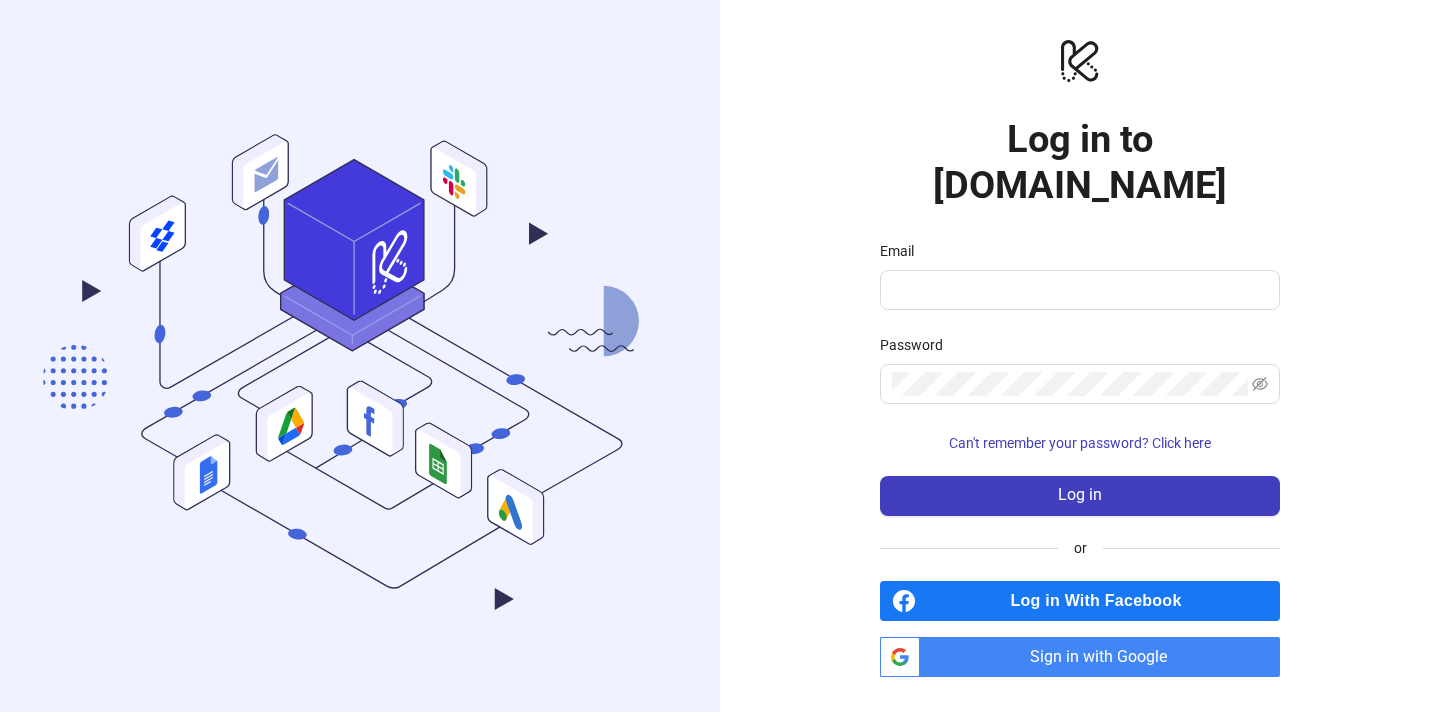 scroll, scrollTop: 0, scrollLeft: 0, axis: both 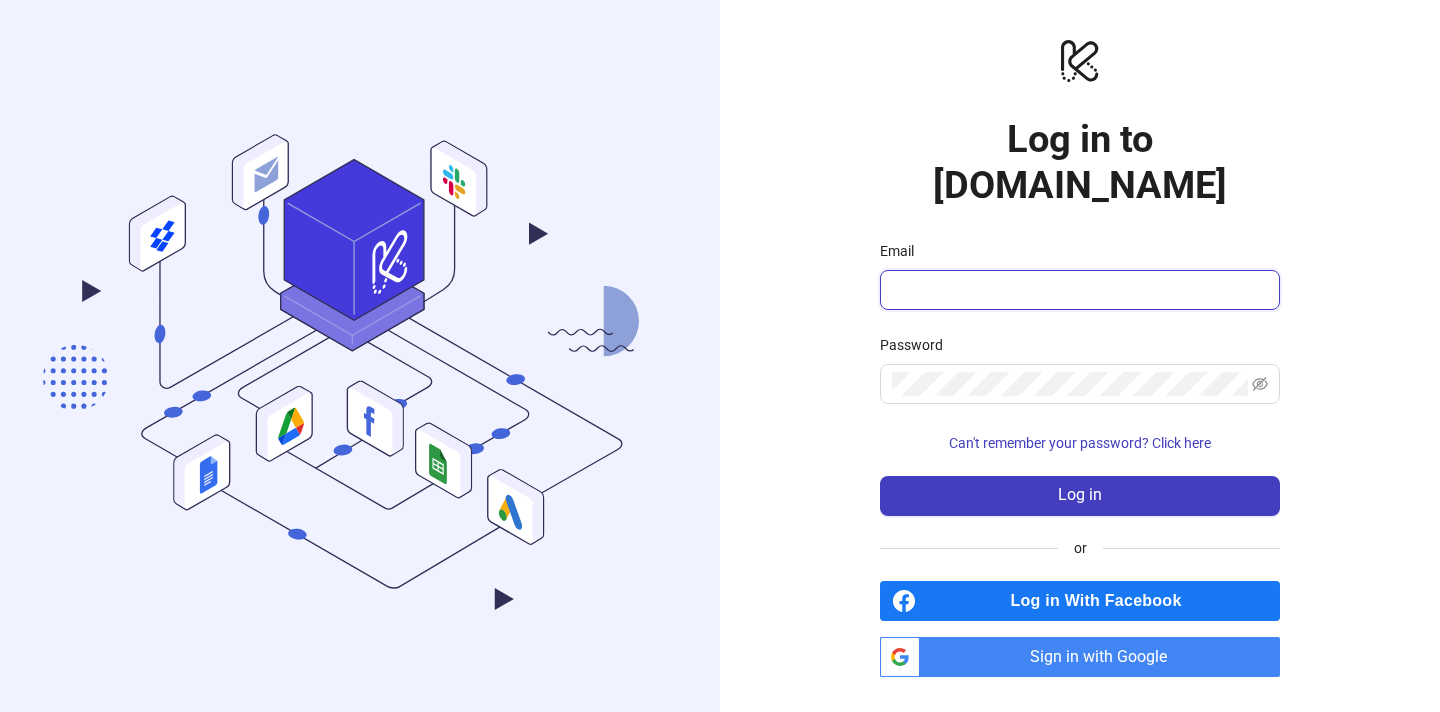 click on "Email" at bounding box center [1078, 290] 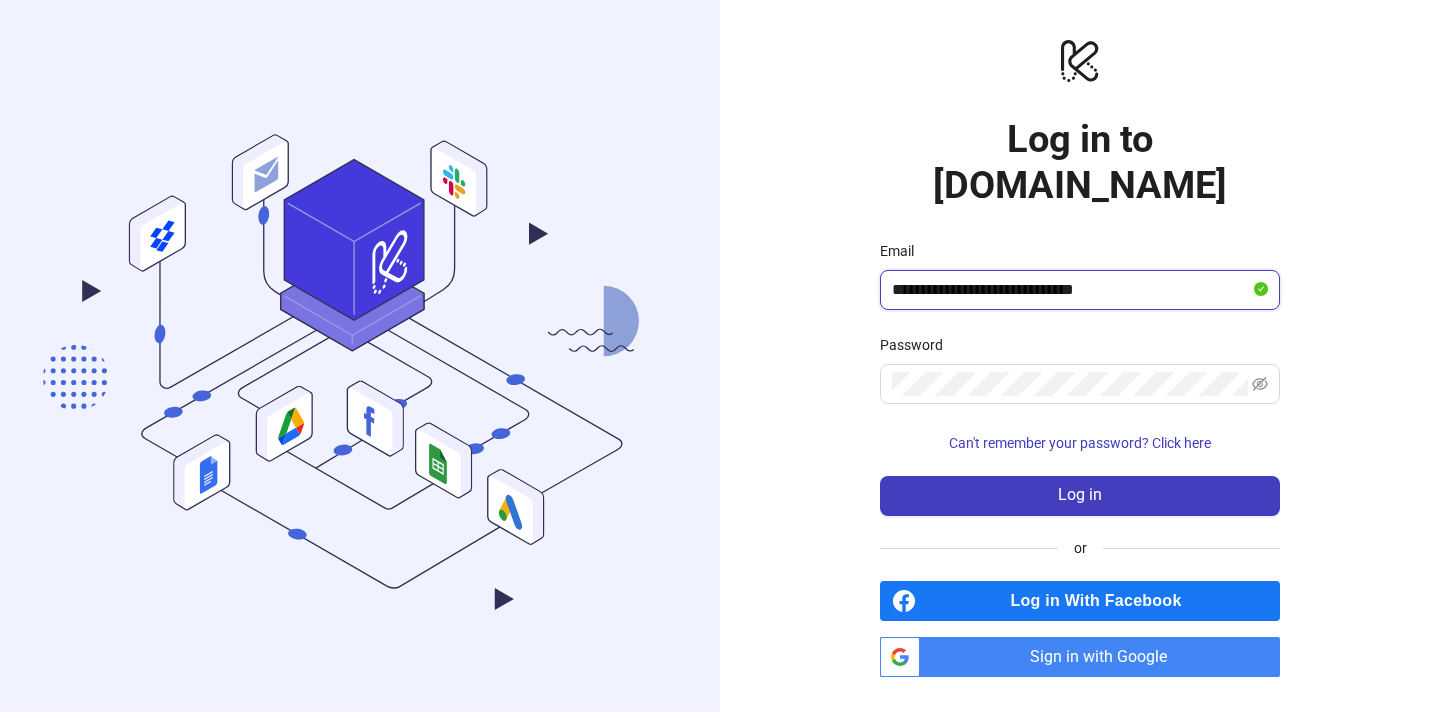 type on "**********" 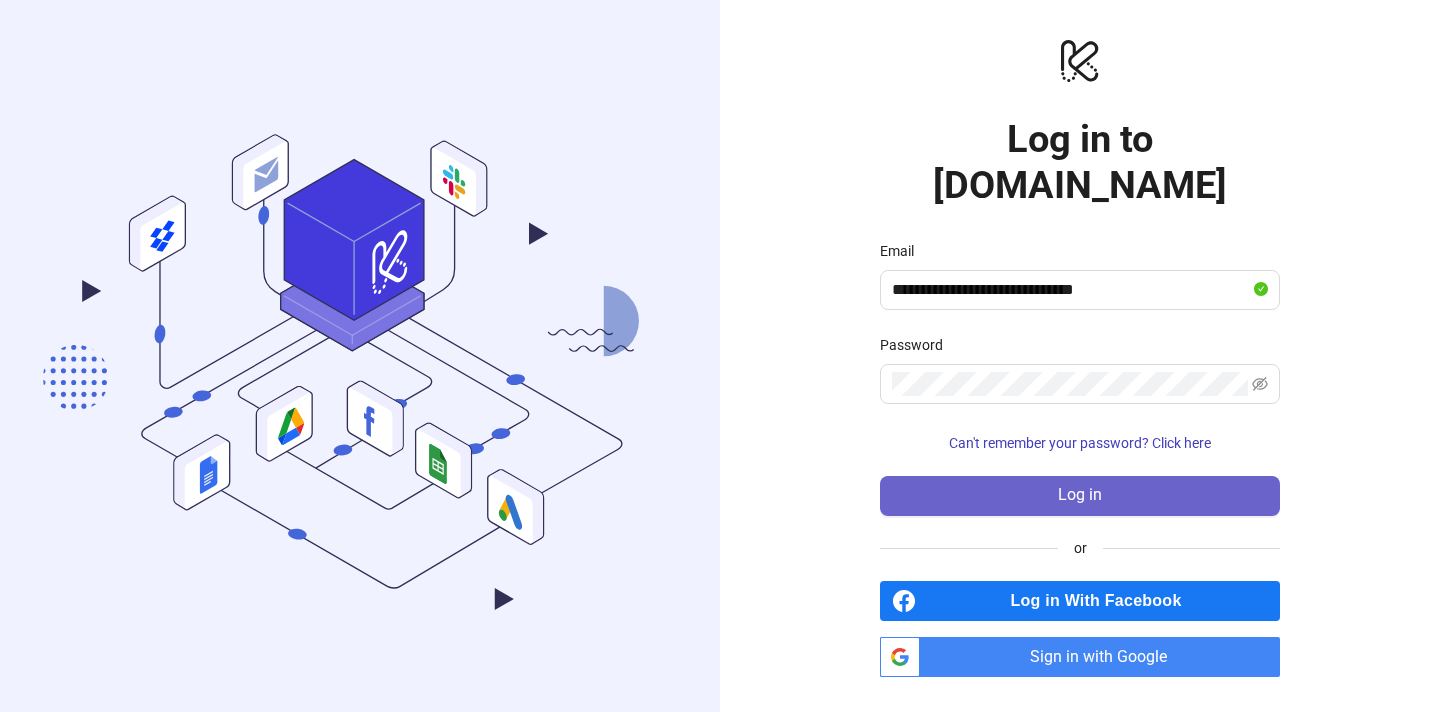 click on "Log in" at bounding box center (1080, 496) 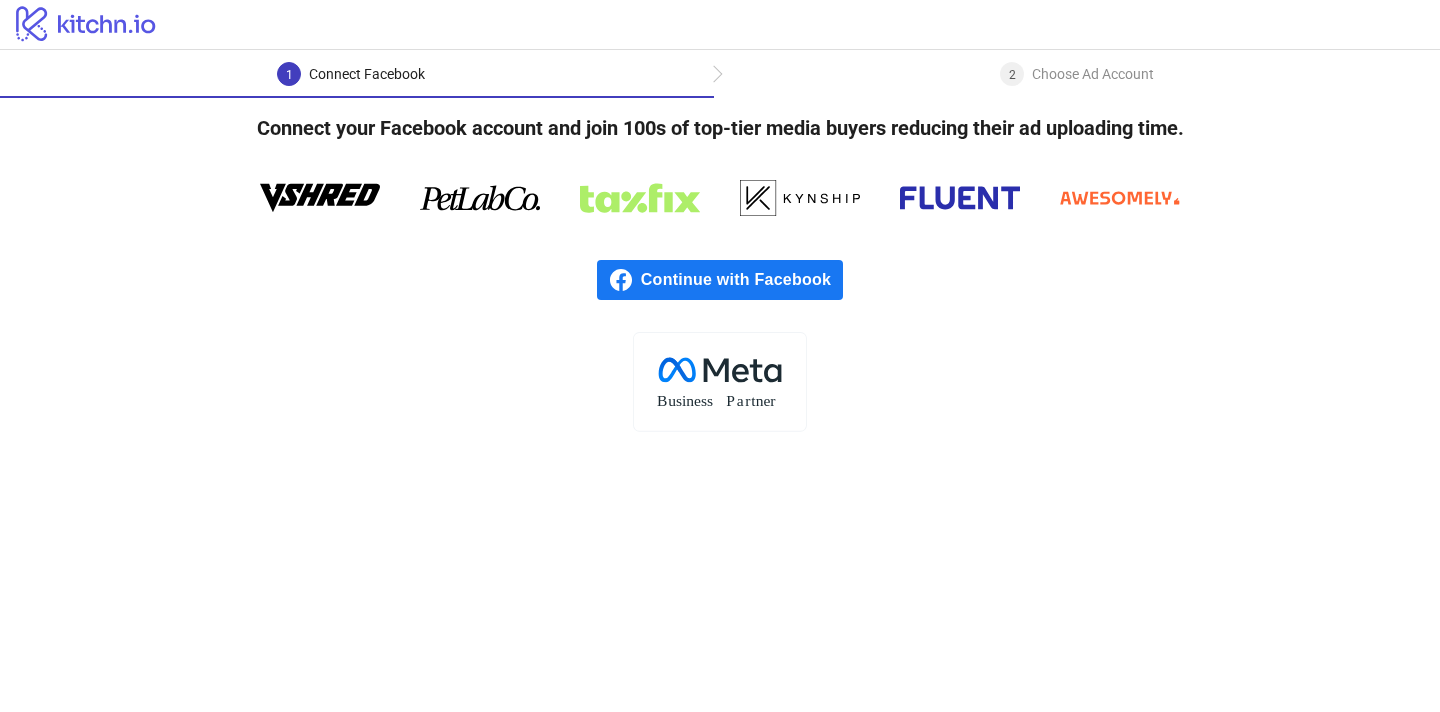 click on "Continue with Facebook" at bounding box center (742, 280) 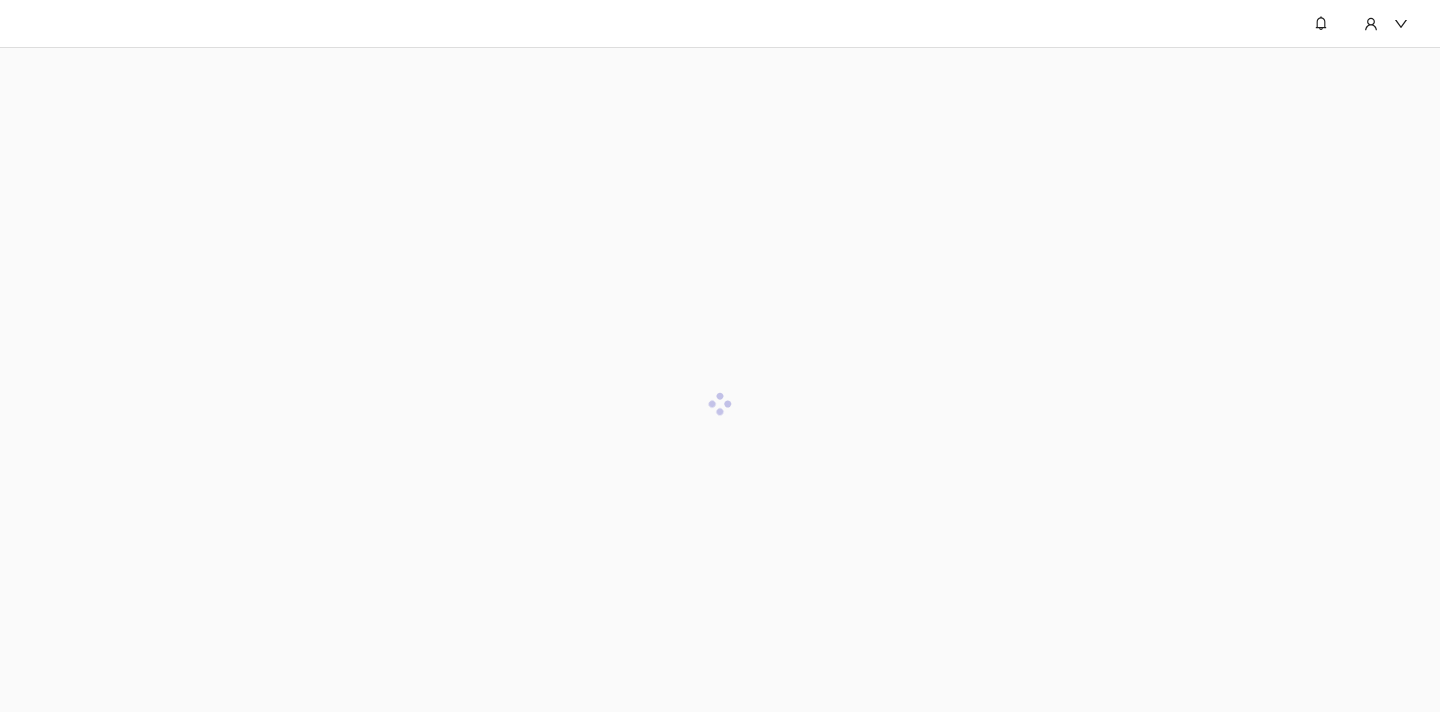 scroll, scrollTop: 0, scrollLeft: 0, axis: both 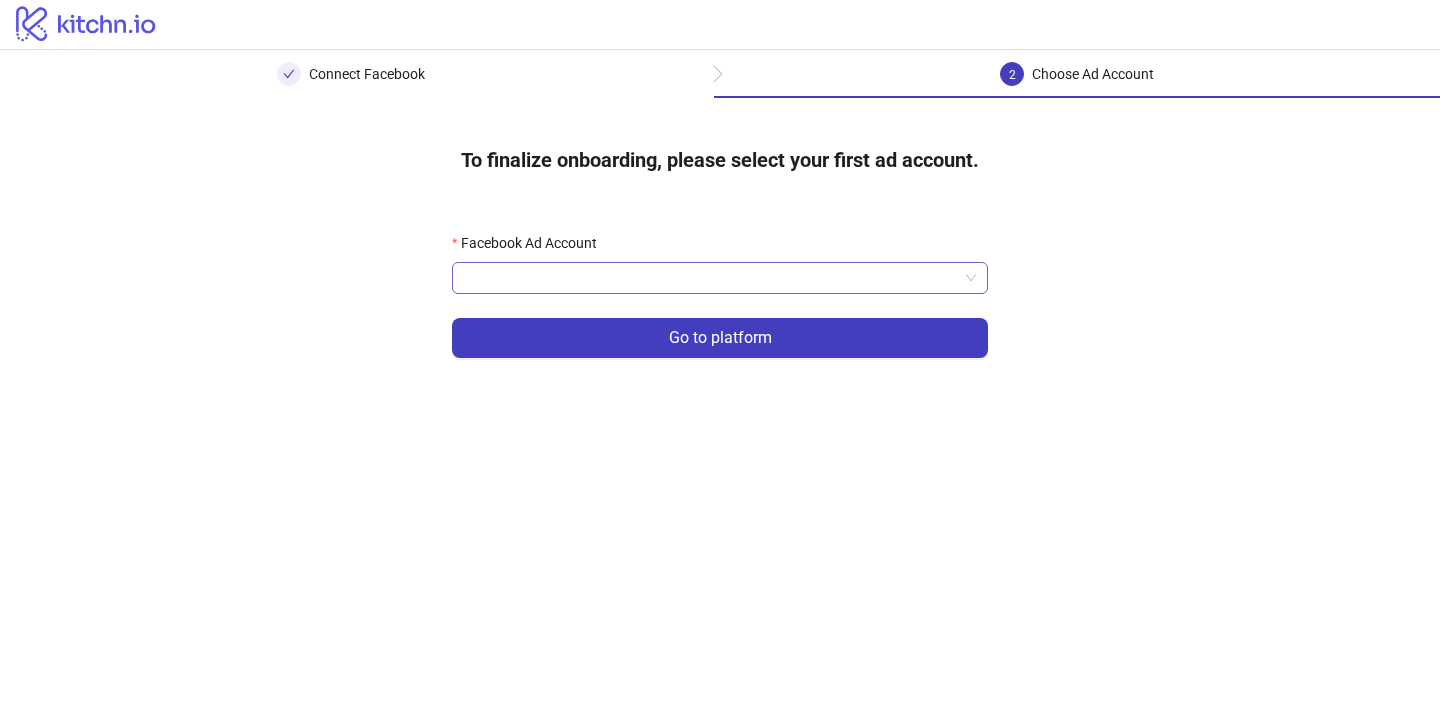 click on "Facebook Ad Account" at bounding box center (711, 278) 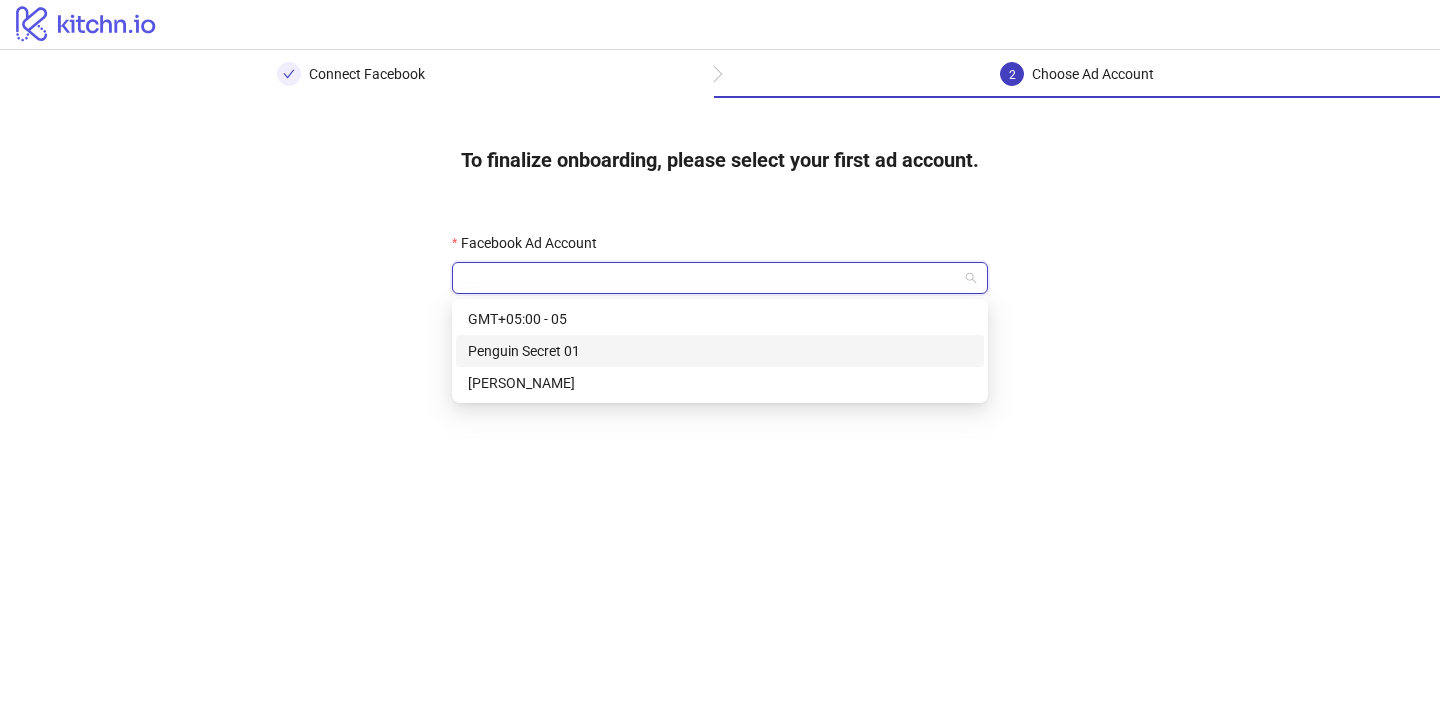 click on "Penguin Secret 01" at bounding box center [720, 351] 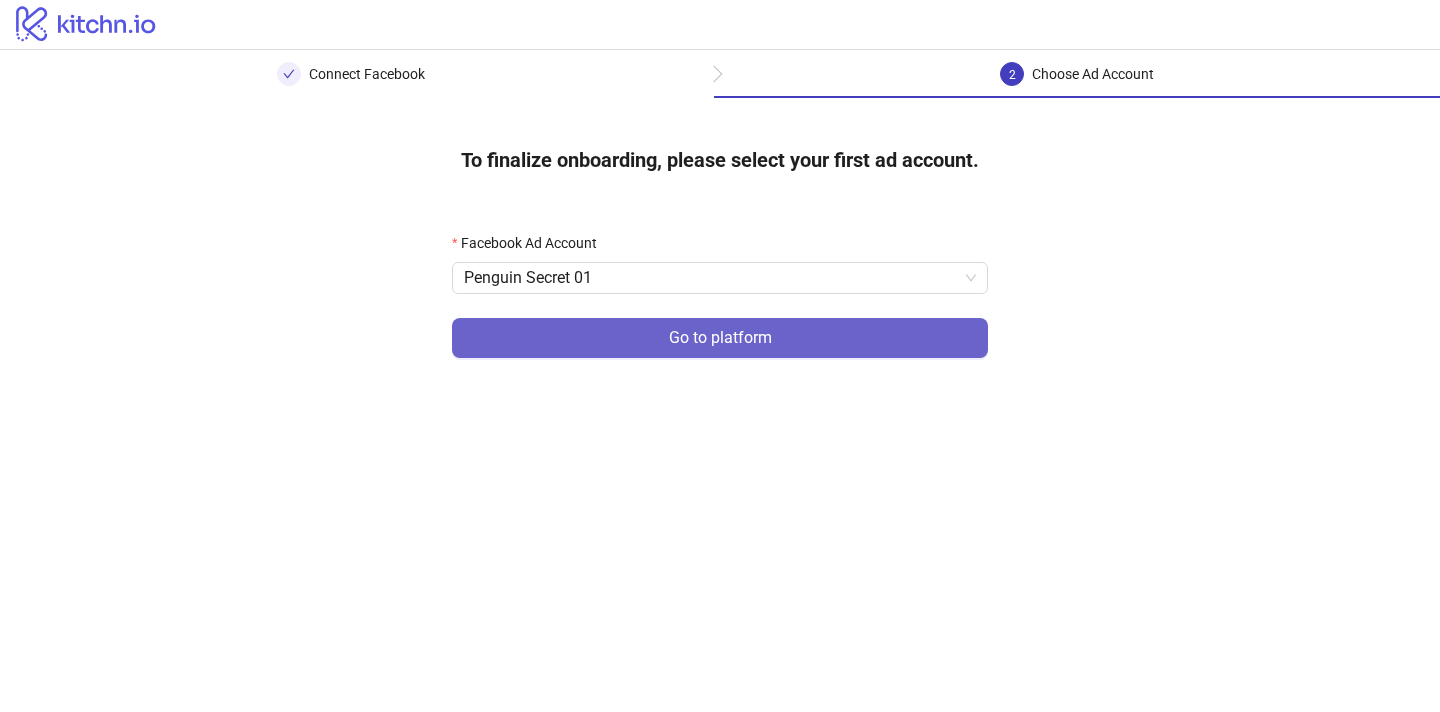 click on "Go to platform" at bounding box center [720, 338] 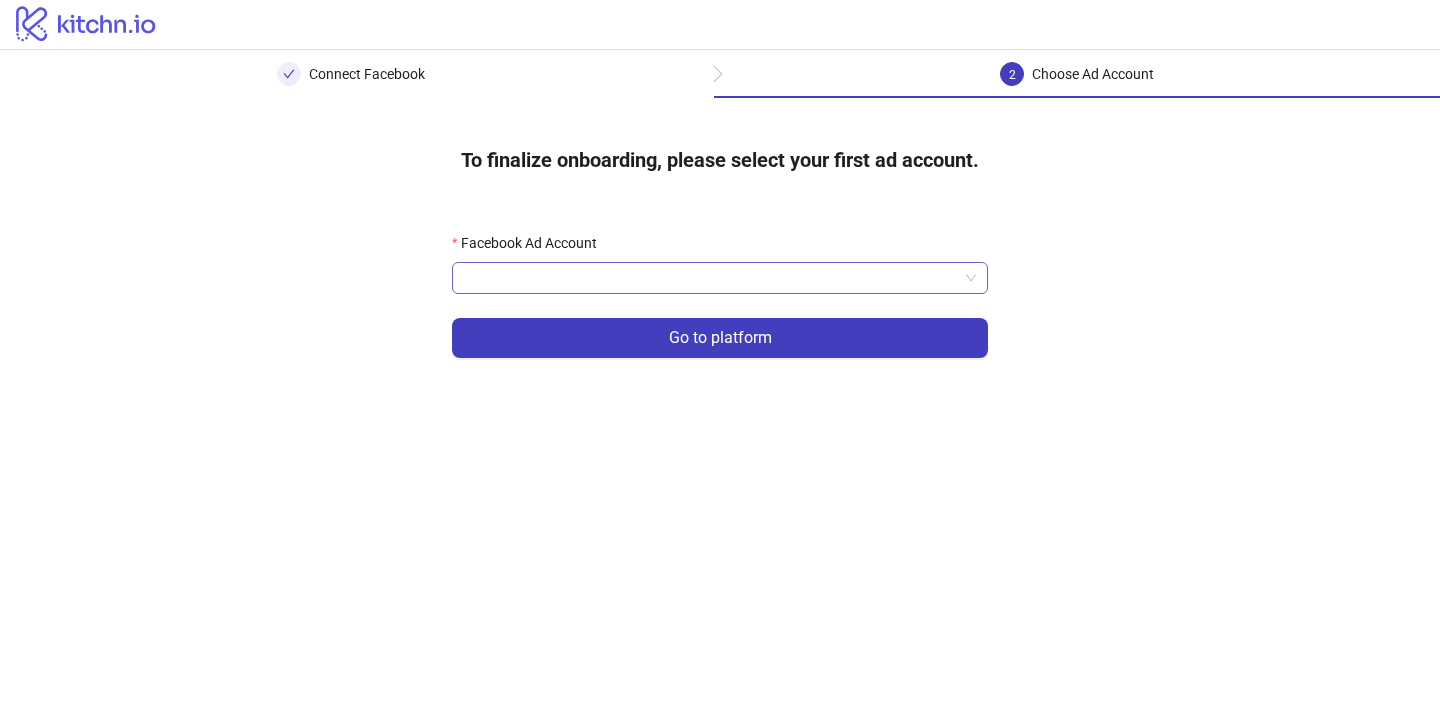 click on "Facebook Ad Account" at bounding box center [711, 278] 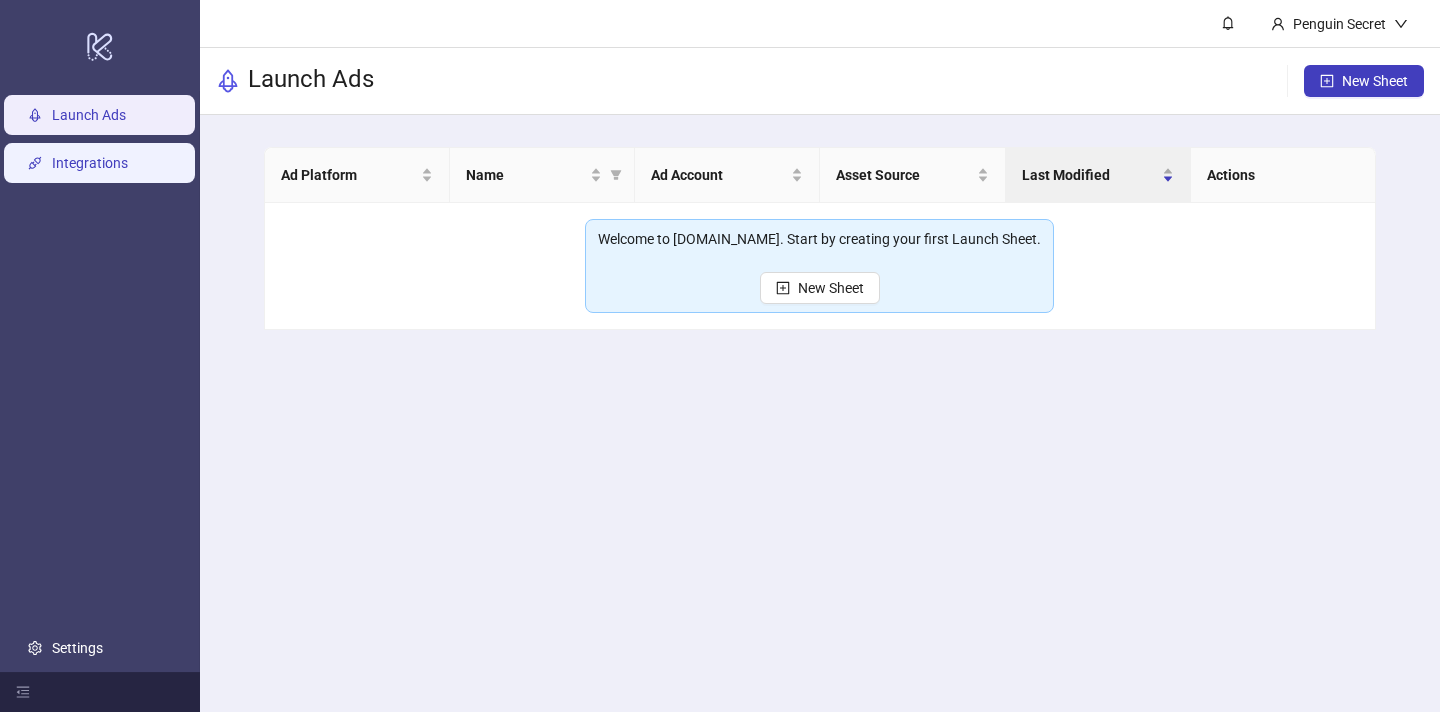 click on "Integrations" at bounding box center (90, 163) 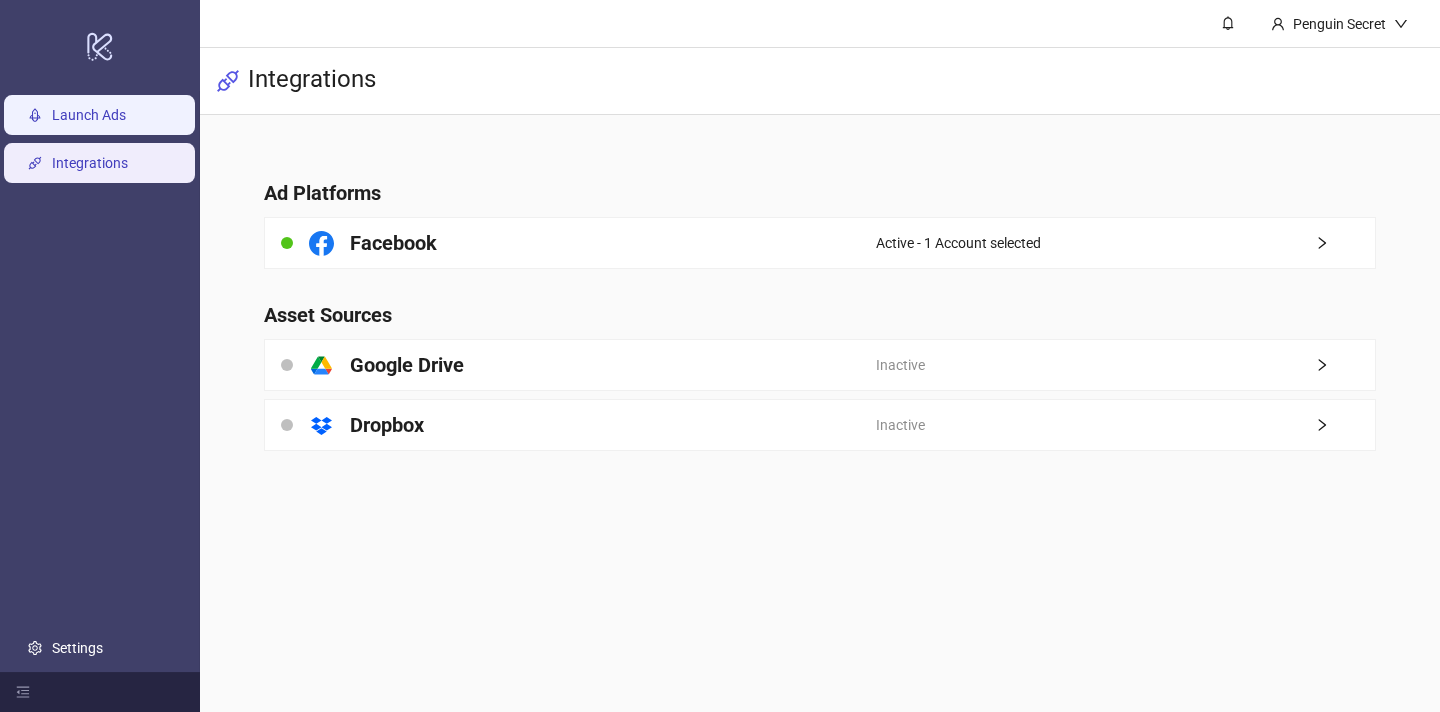 click on "Launch Ads" at bounding box center [89, 115] 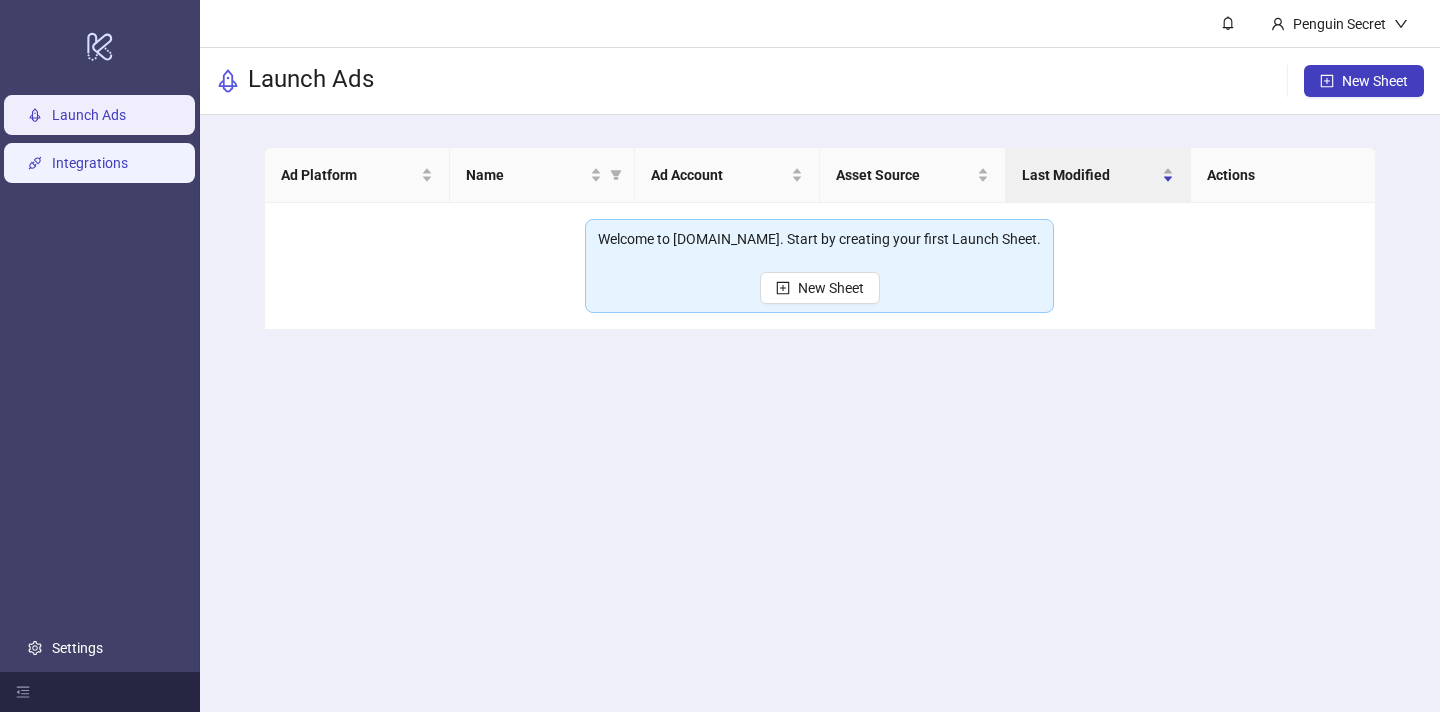 click on "Integrations" at bounding box center (90, 163) 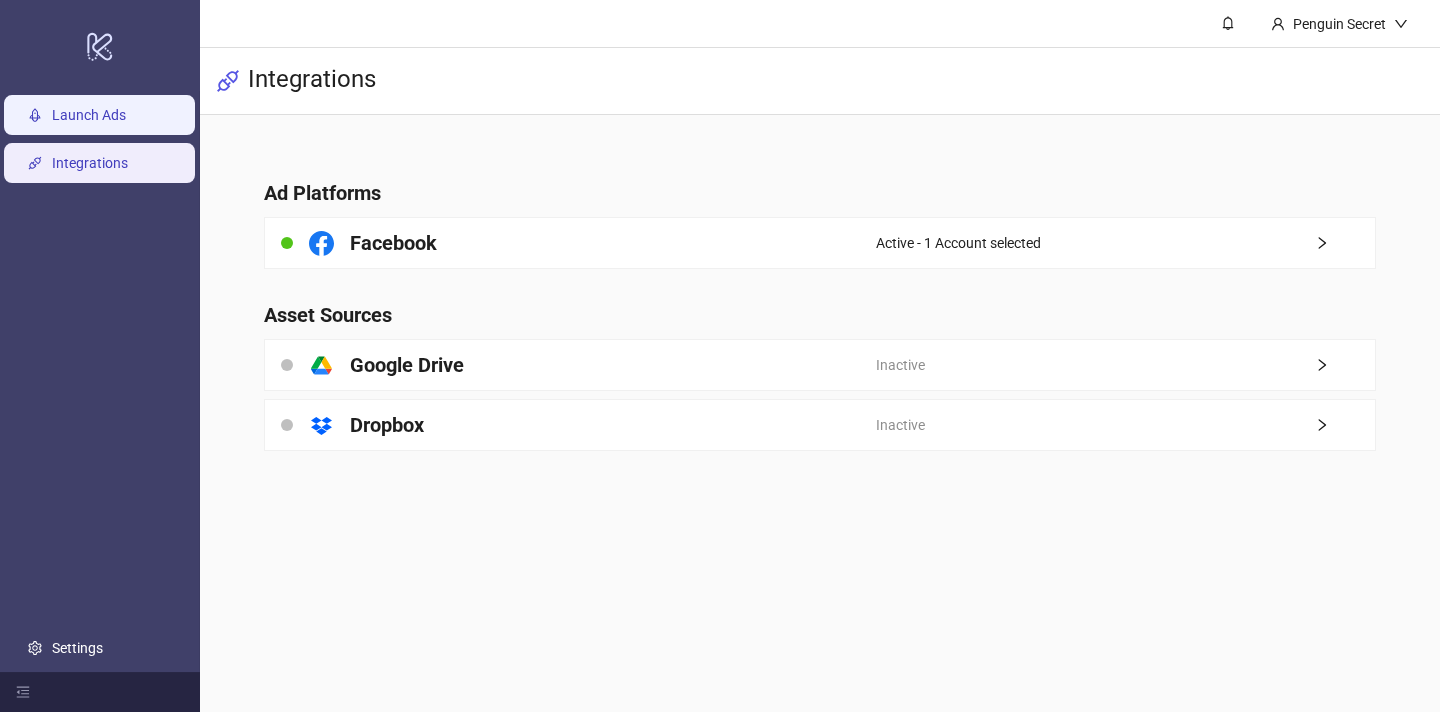 click on "Launch Ads" at bounding box center [89, 115] 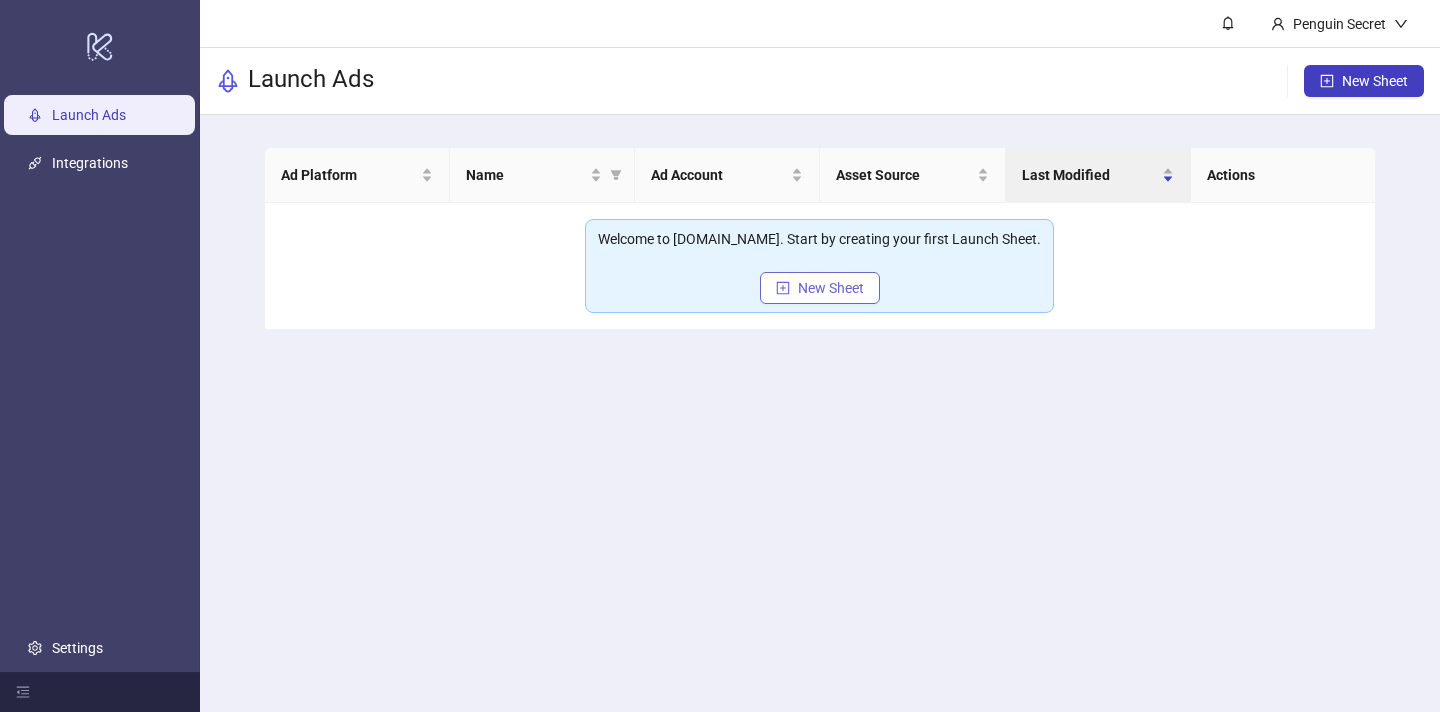 click on "New Sheet" at bounding box center [820, 288] 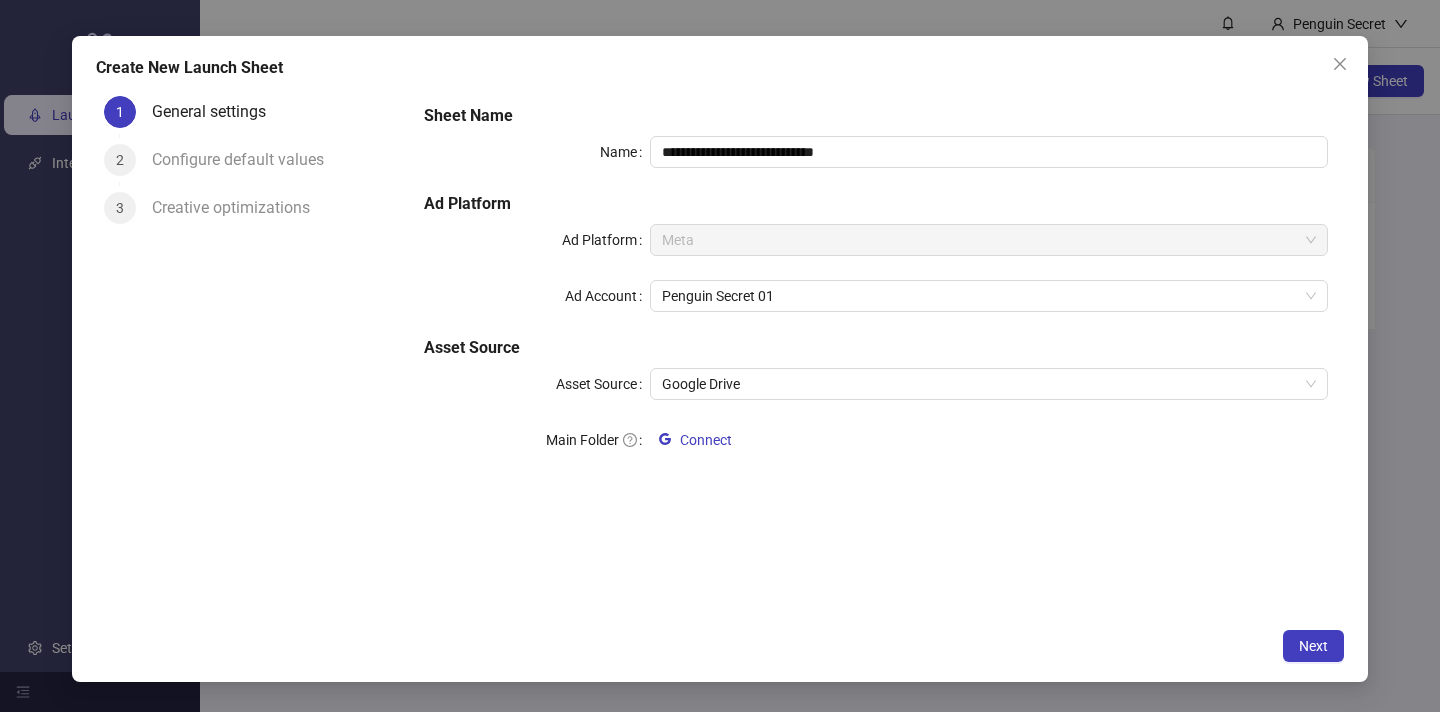 click on "Meta" at bounding box center [989, 240] 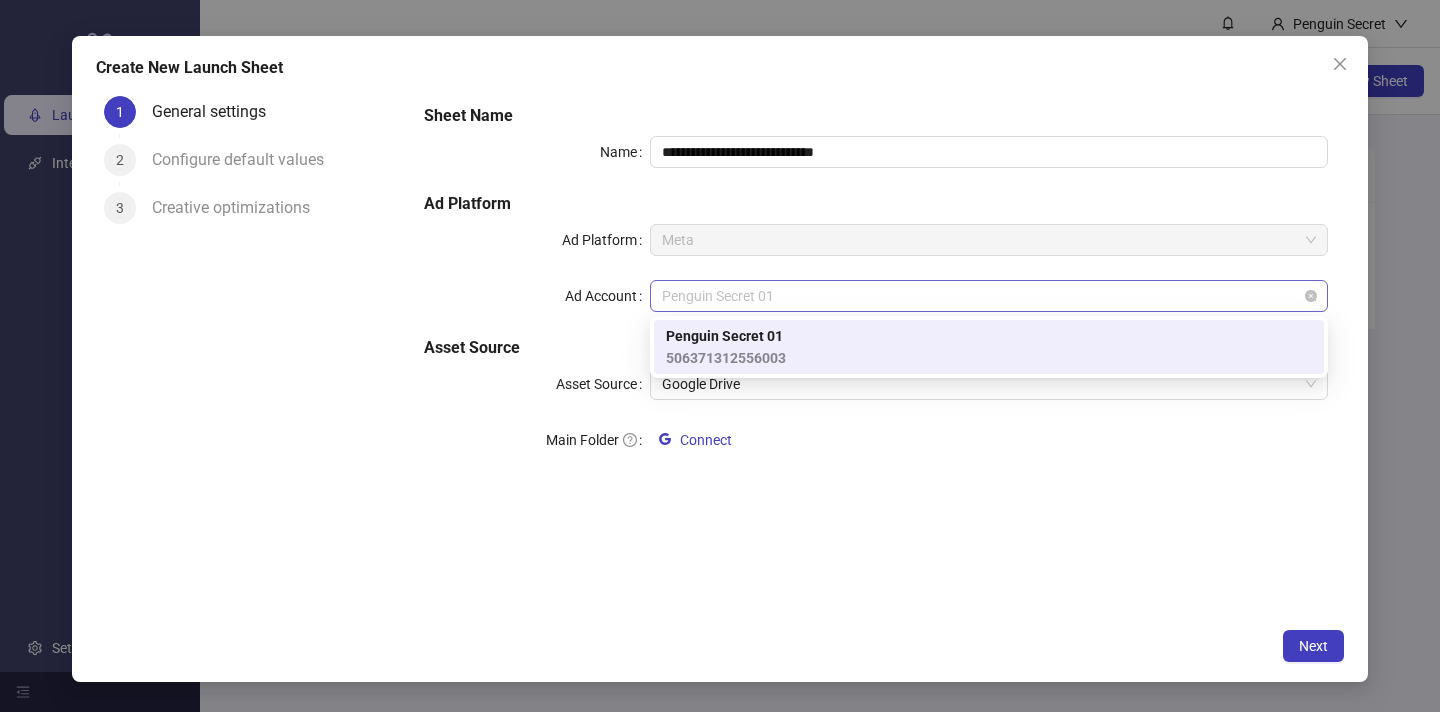 click on "Penguin Secret 01" at bounding box center [989, 296] 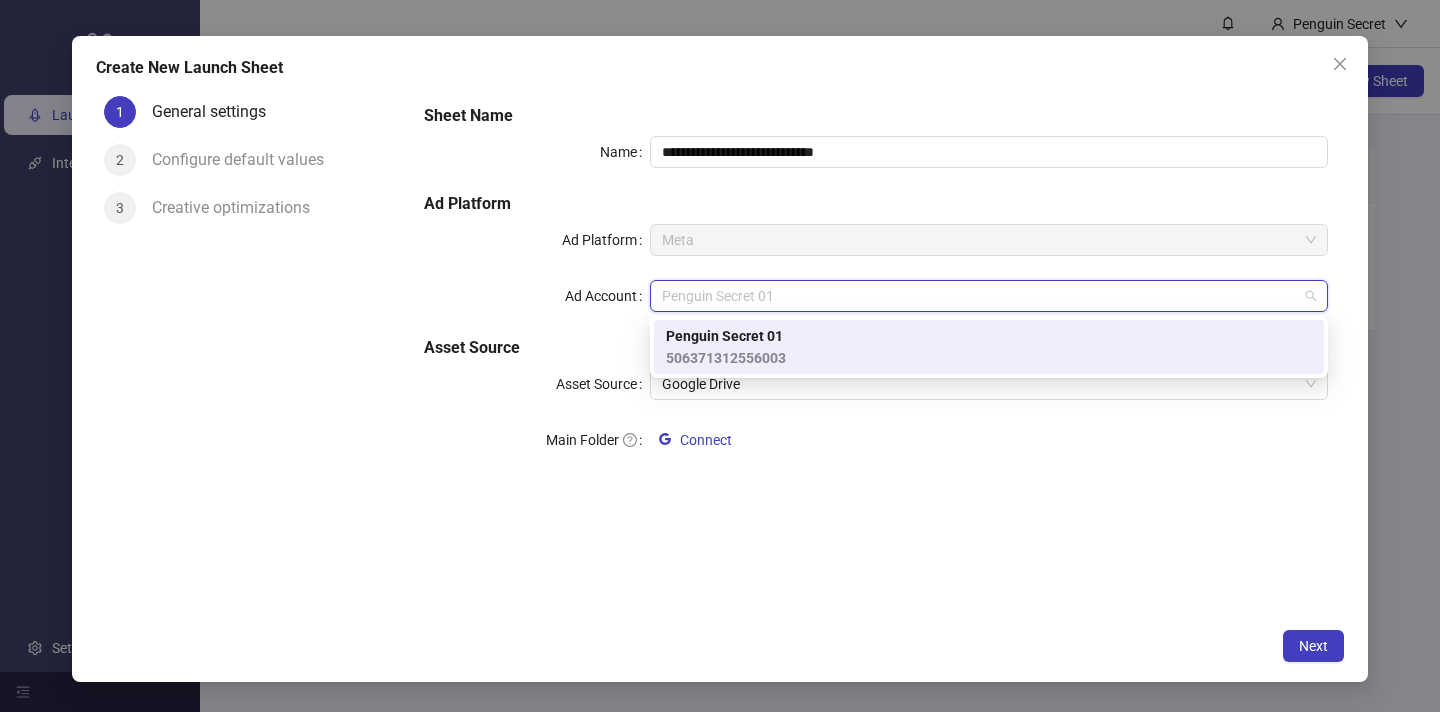 click on "Penguin Secret 01" at bounding box center [726, 336] 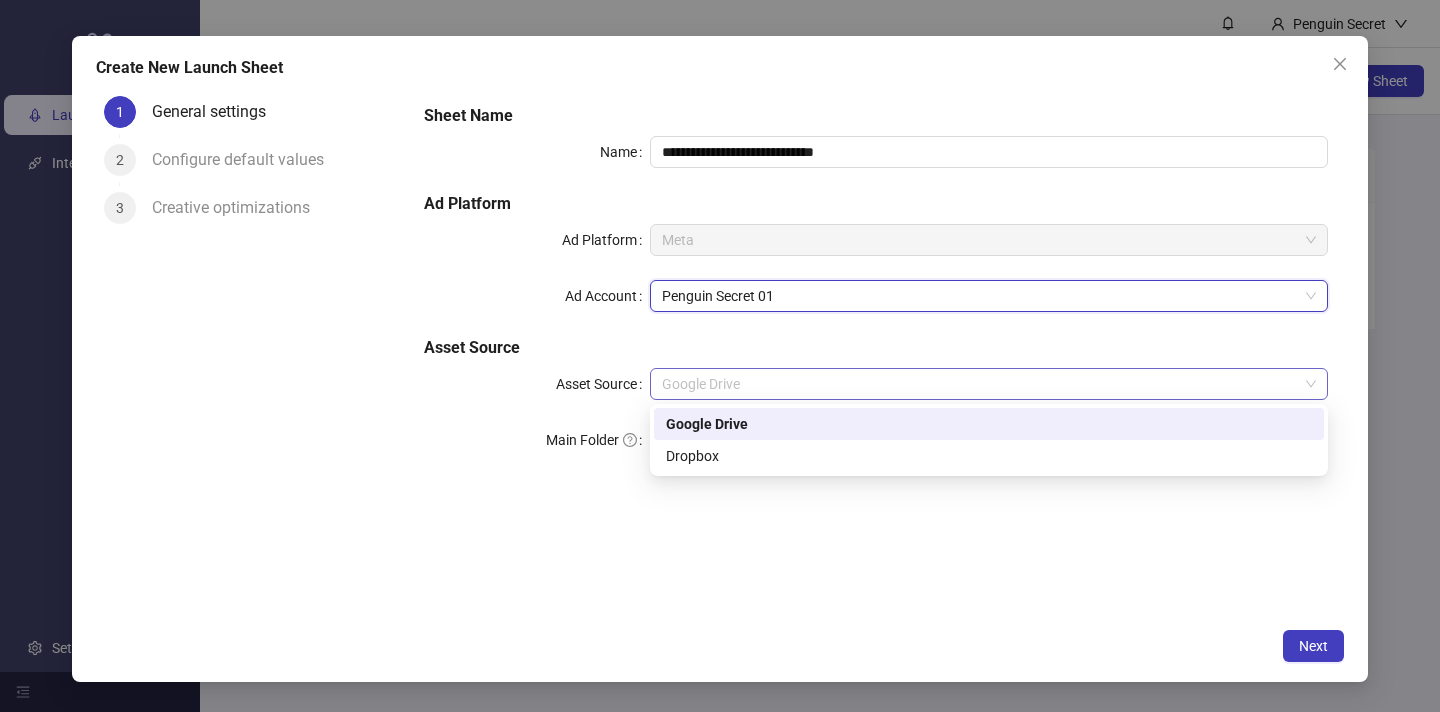 click on "Google Drive" at bounding box center [989, 384] 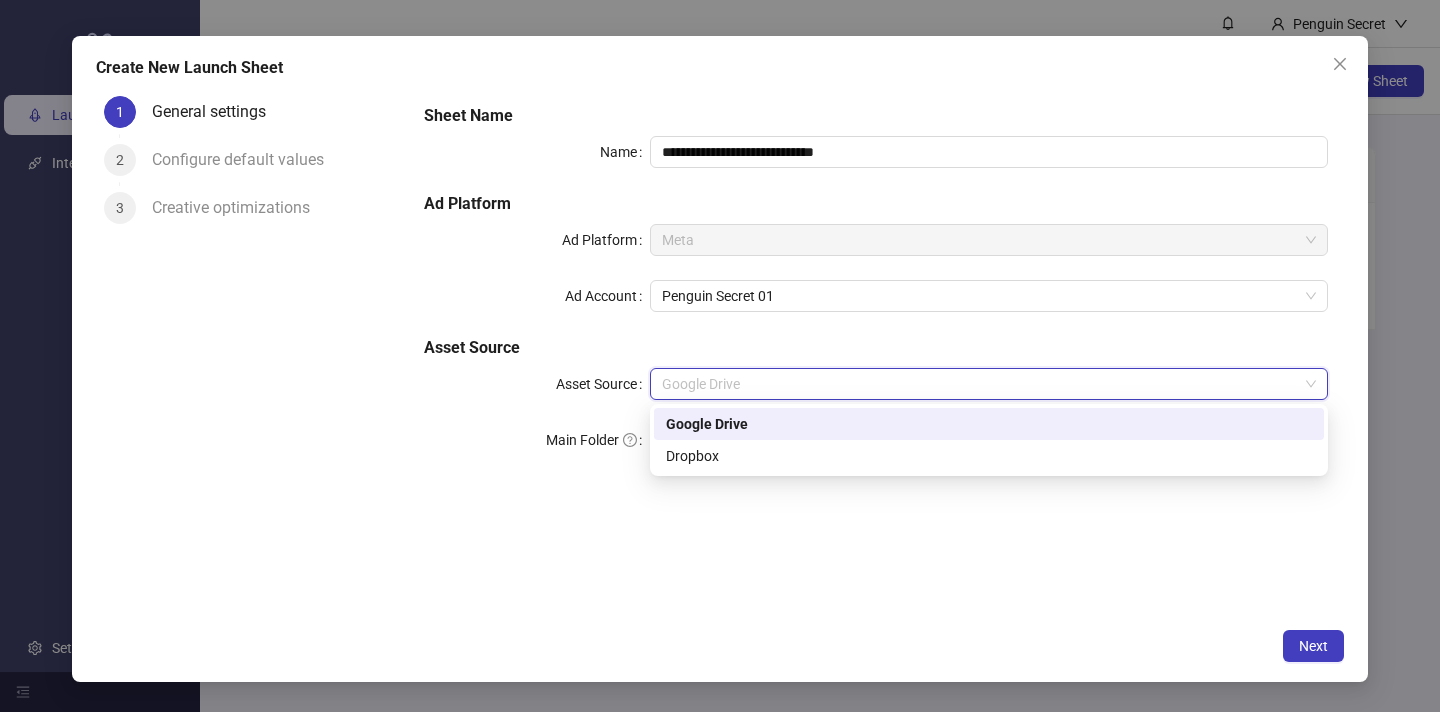 click on "Google Drive" at bounding box center [989, 424] 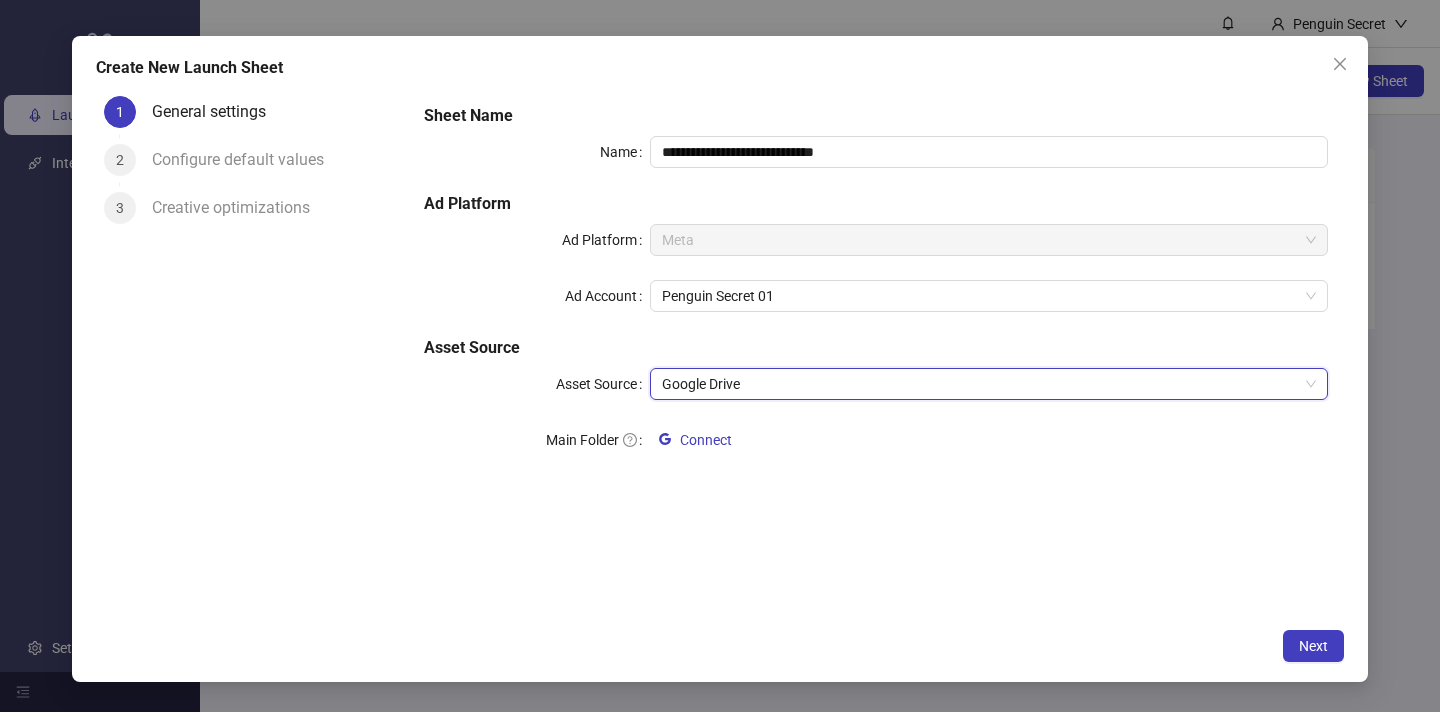click on "Configure default values" at bounding box center (246, 160) 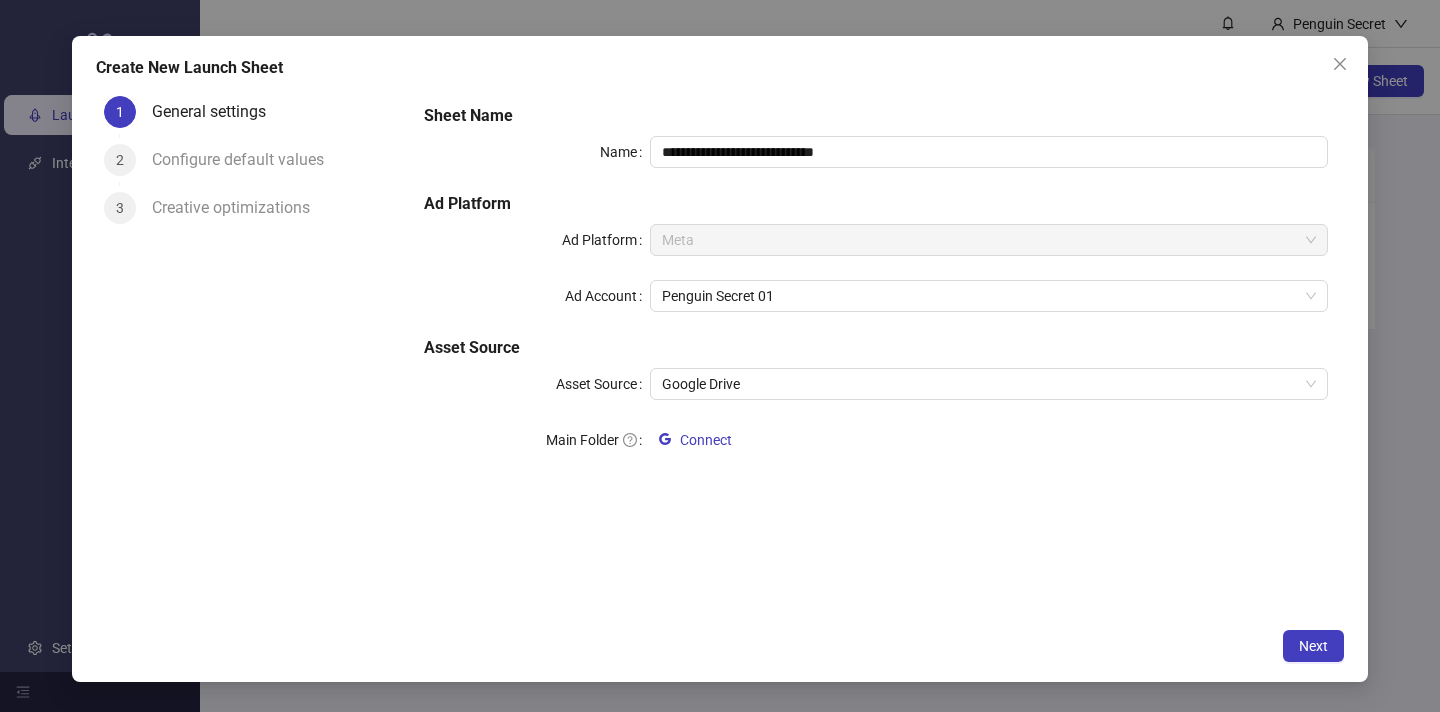 click on "Creative optimizations" at bounding box center (239, 208) 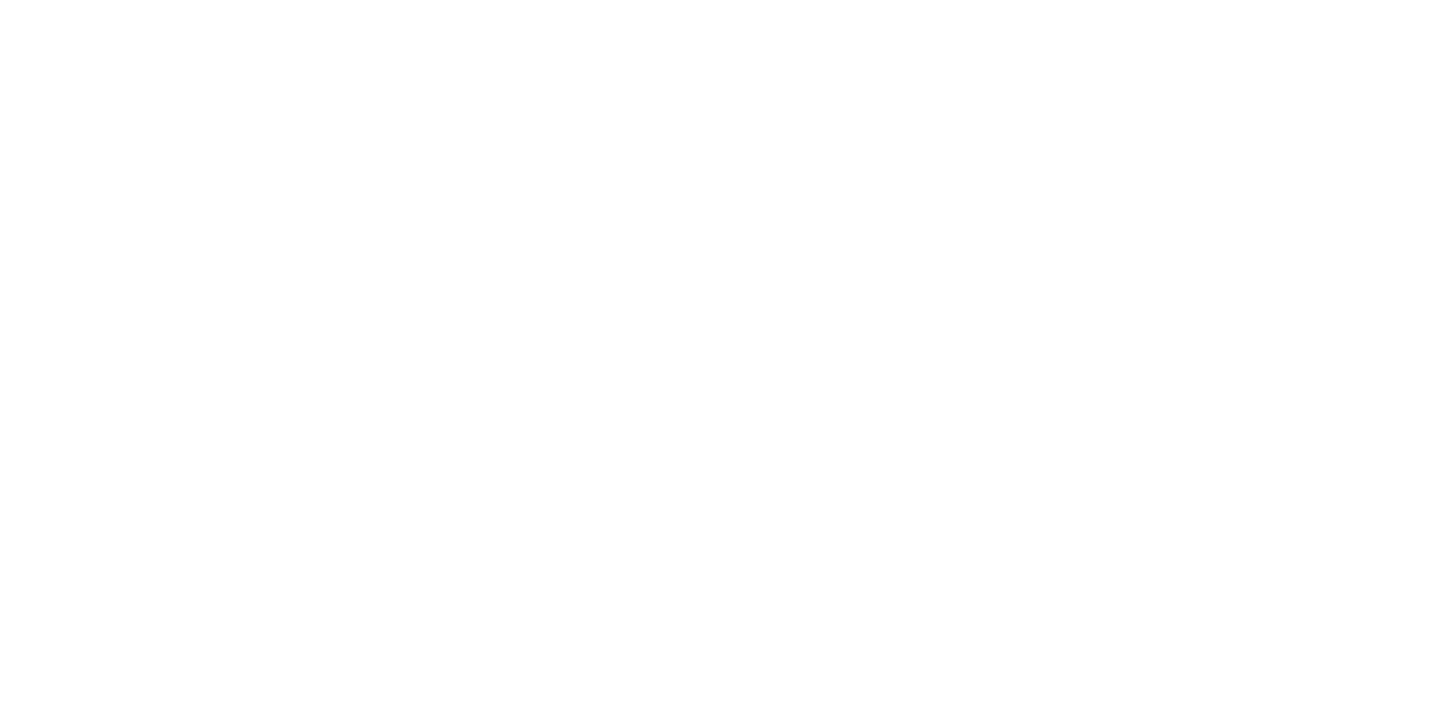 scroll, scrollTop: 0, scrollLeft: 0, axis: both 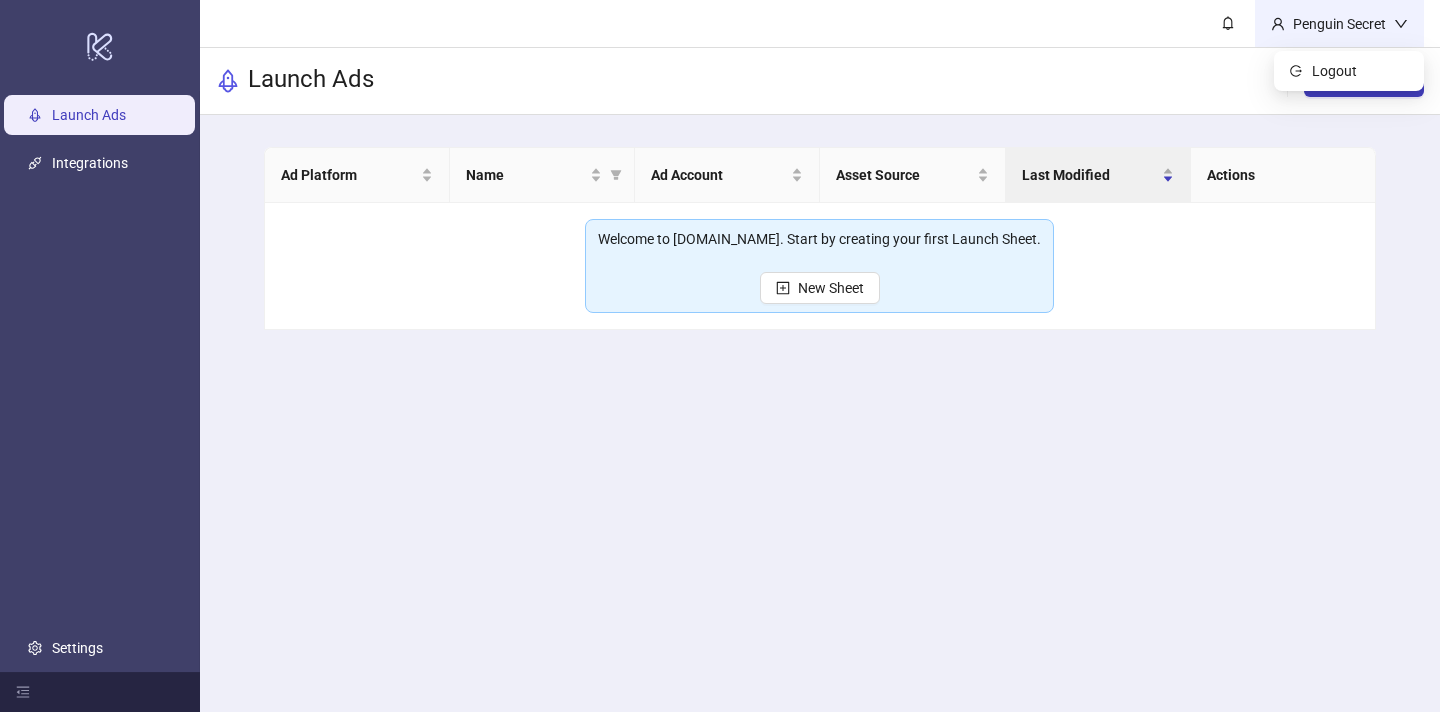 click 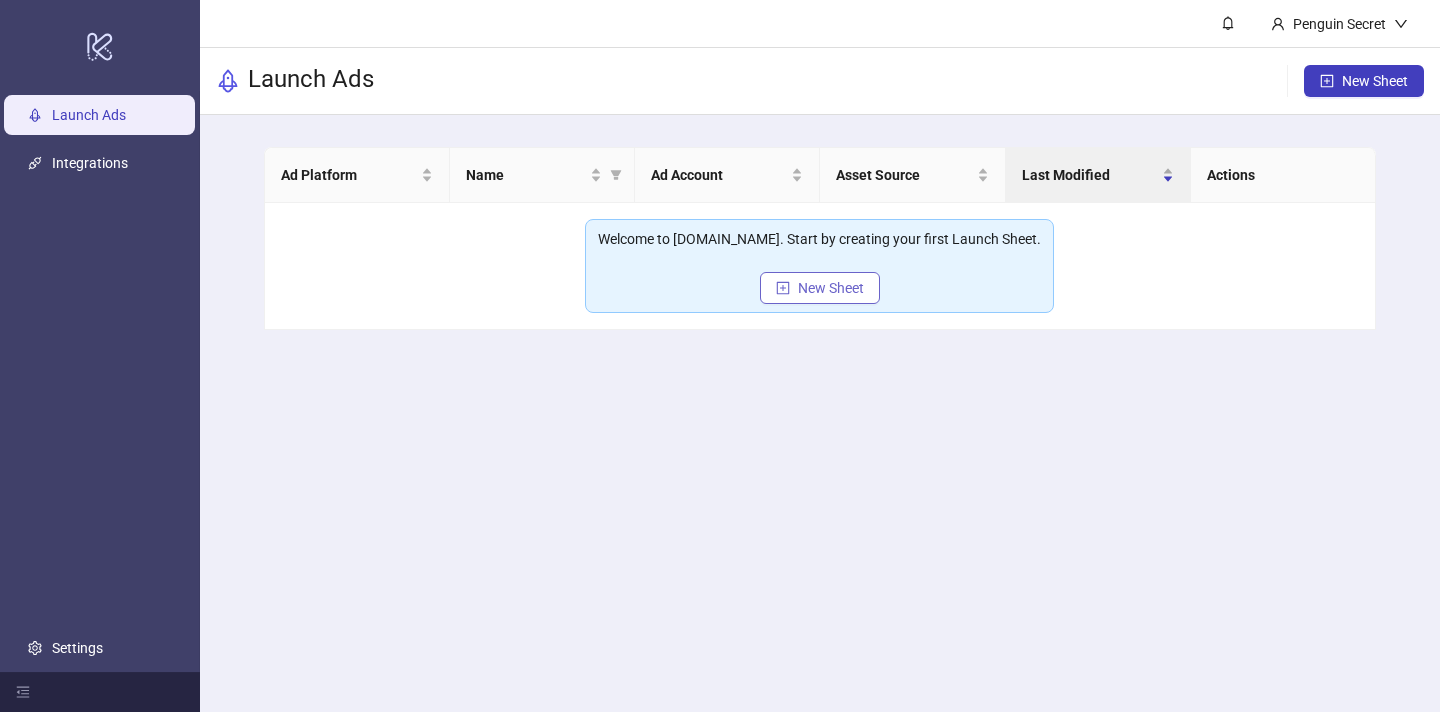 click on "New Sheet" at bounding box center [820, 288] 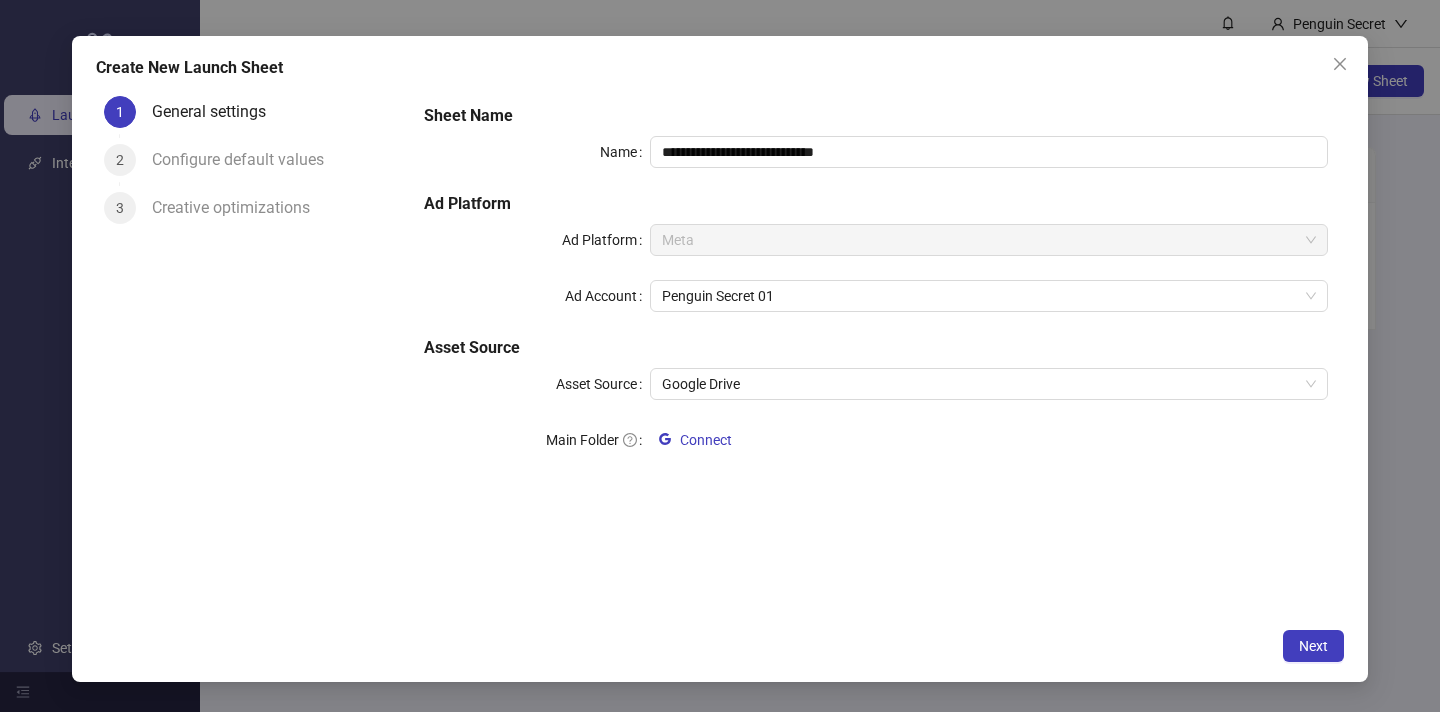 click on "Configure default values" at bounding box center [276, 168] 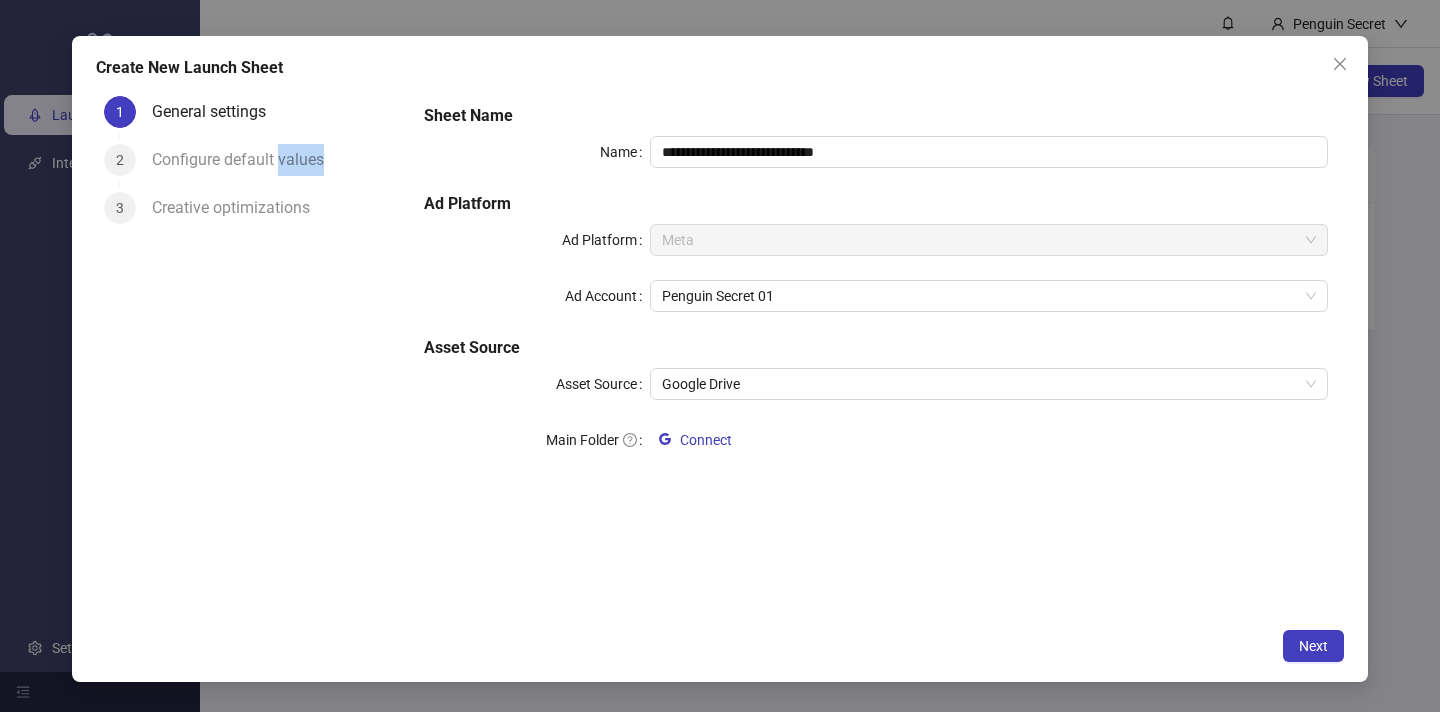 click on "Configure default values" at bounding box center (276, 168) 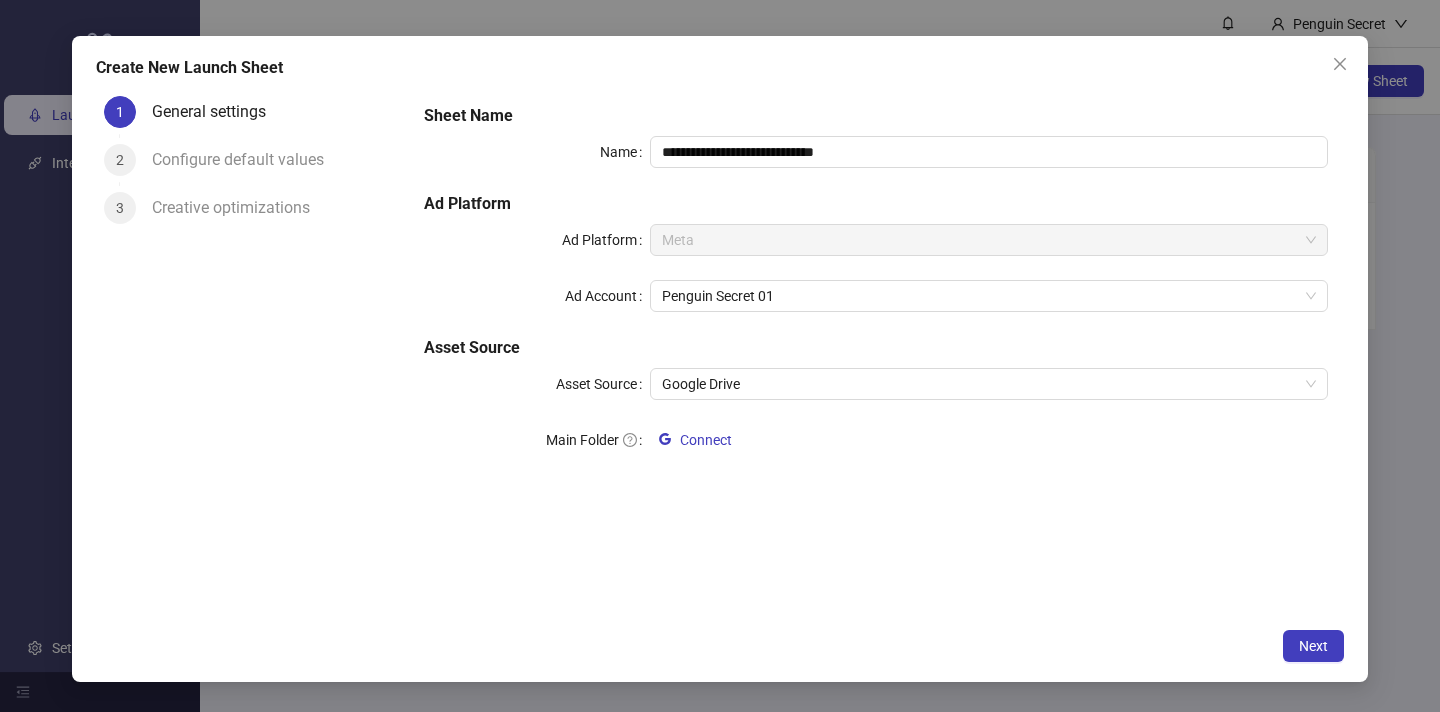 click on "**********" at bounding box center [876, 292] 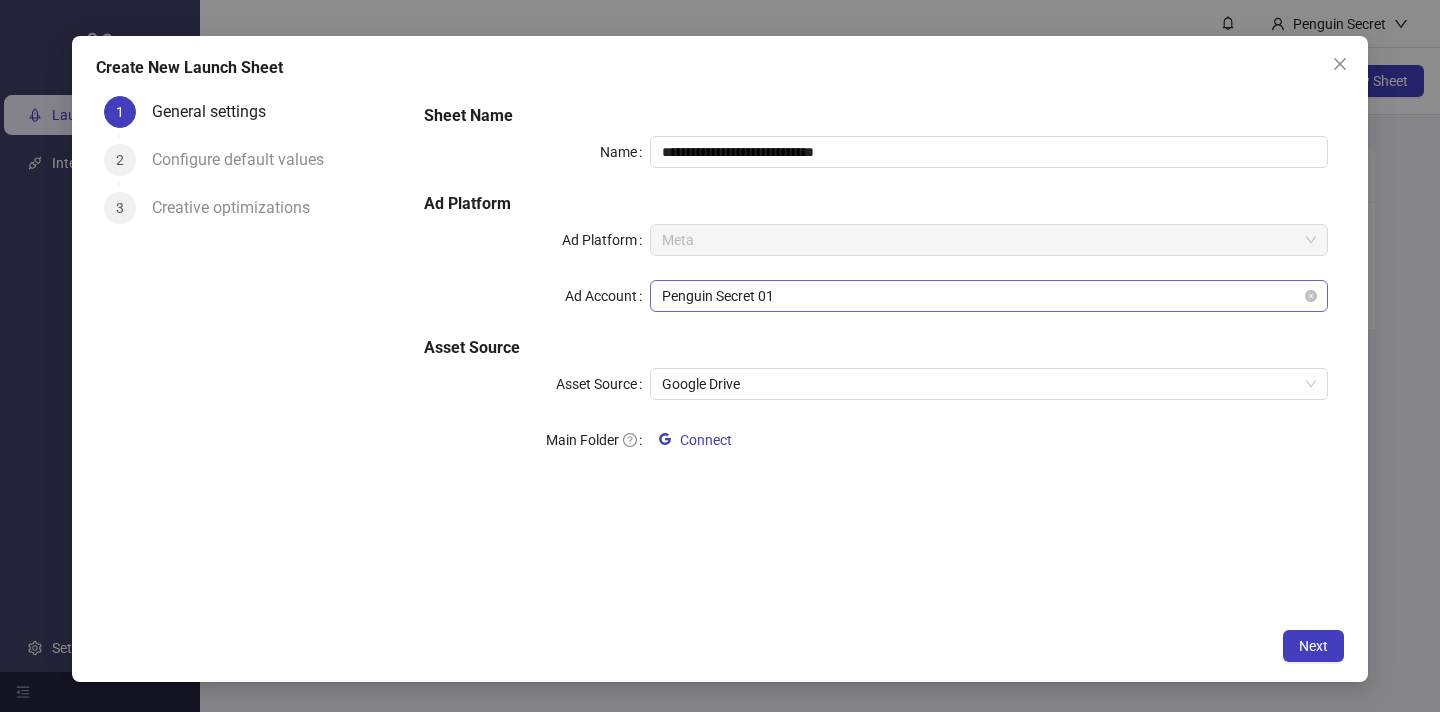 click on "Penguin Secret 01" at bounding box center (989, 296) 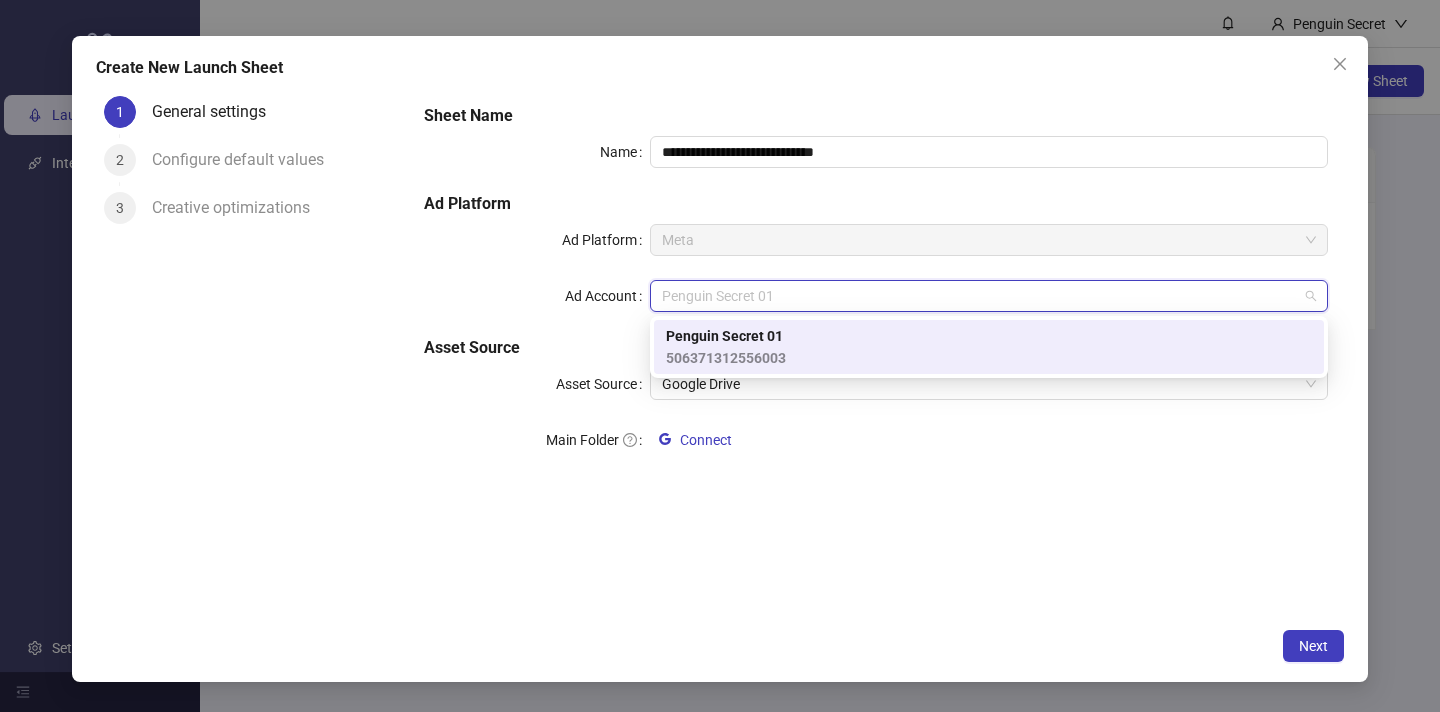 click on "506371312556003" at bounding box center (726, 358) 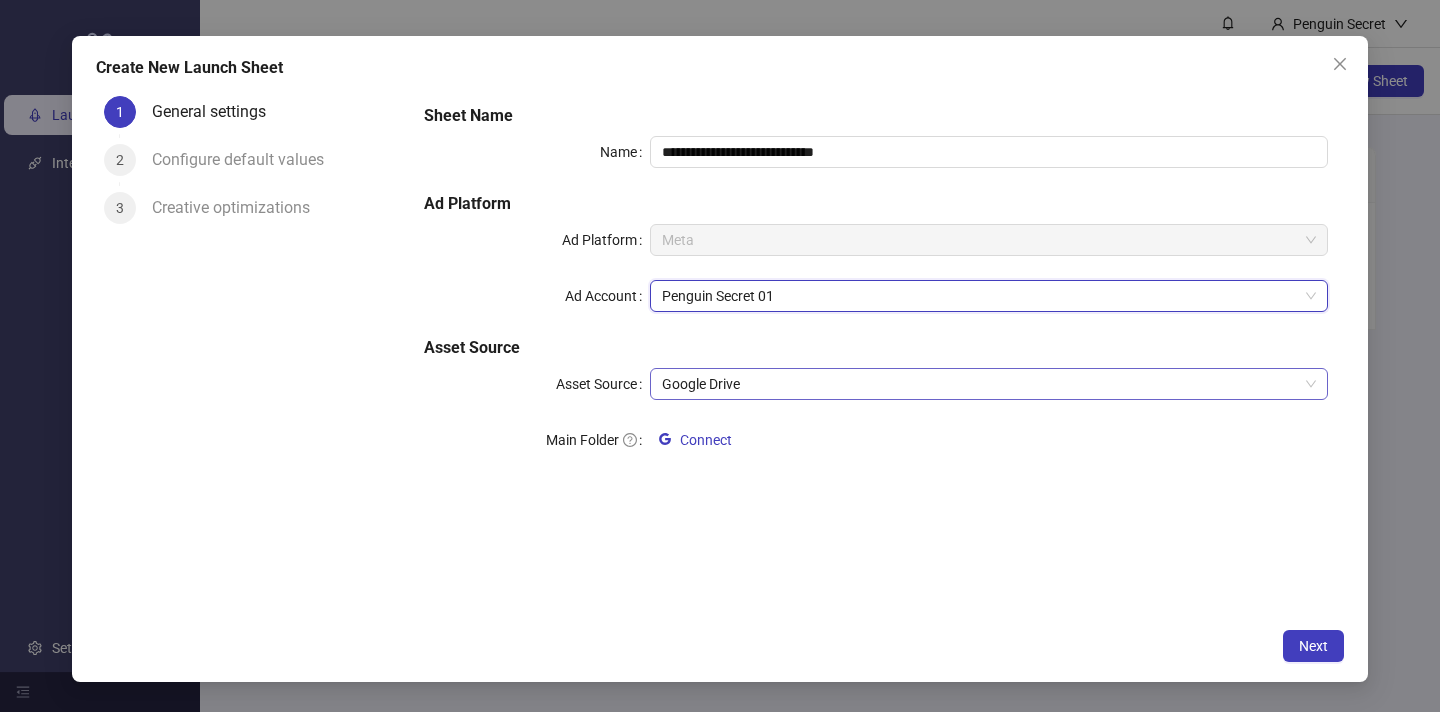 click on "Google Drive" at bounding box center [989, 384] 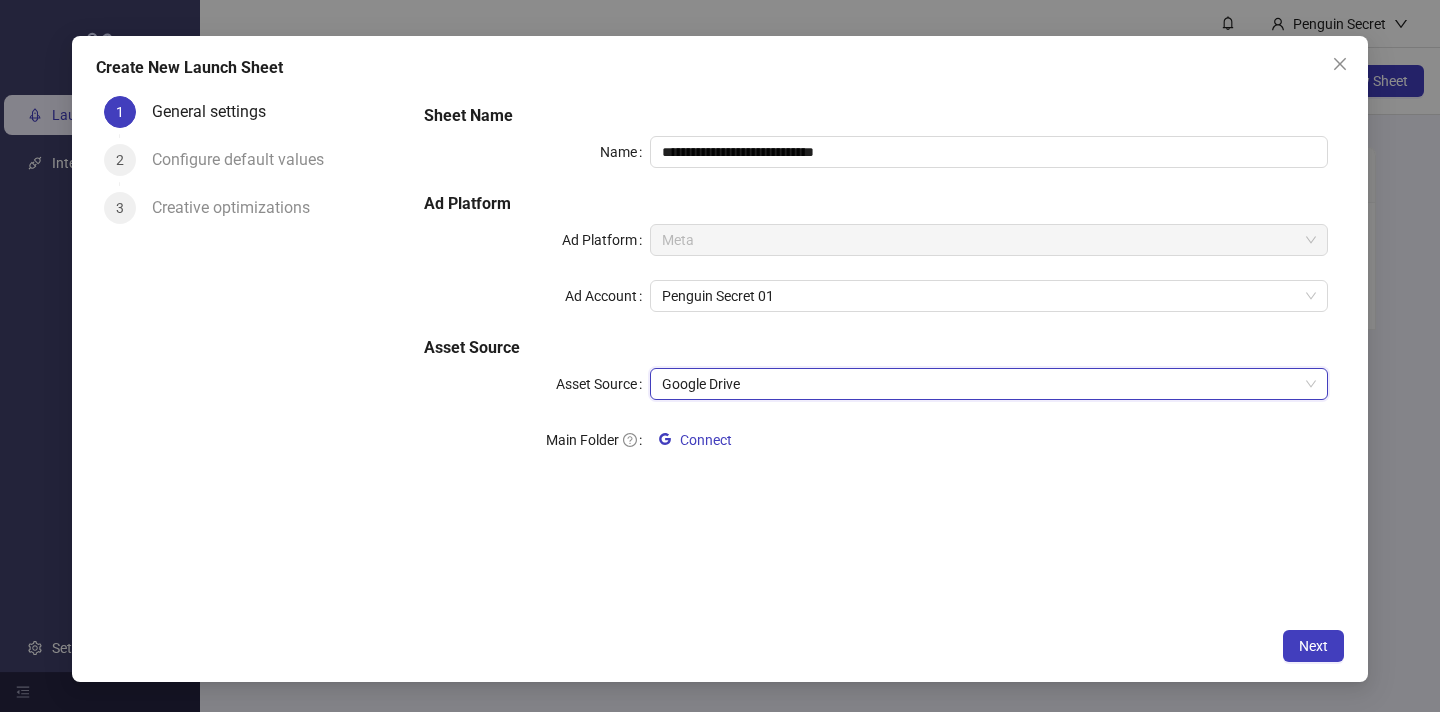 click on "Google Drive" at bounding box center (989, 384) 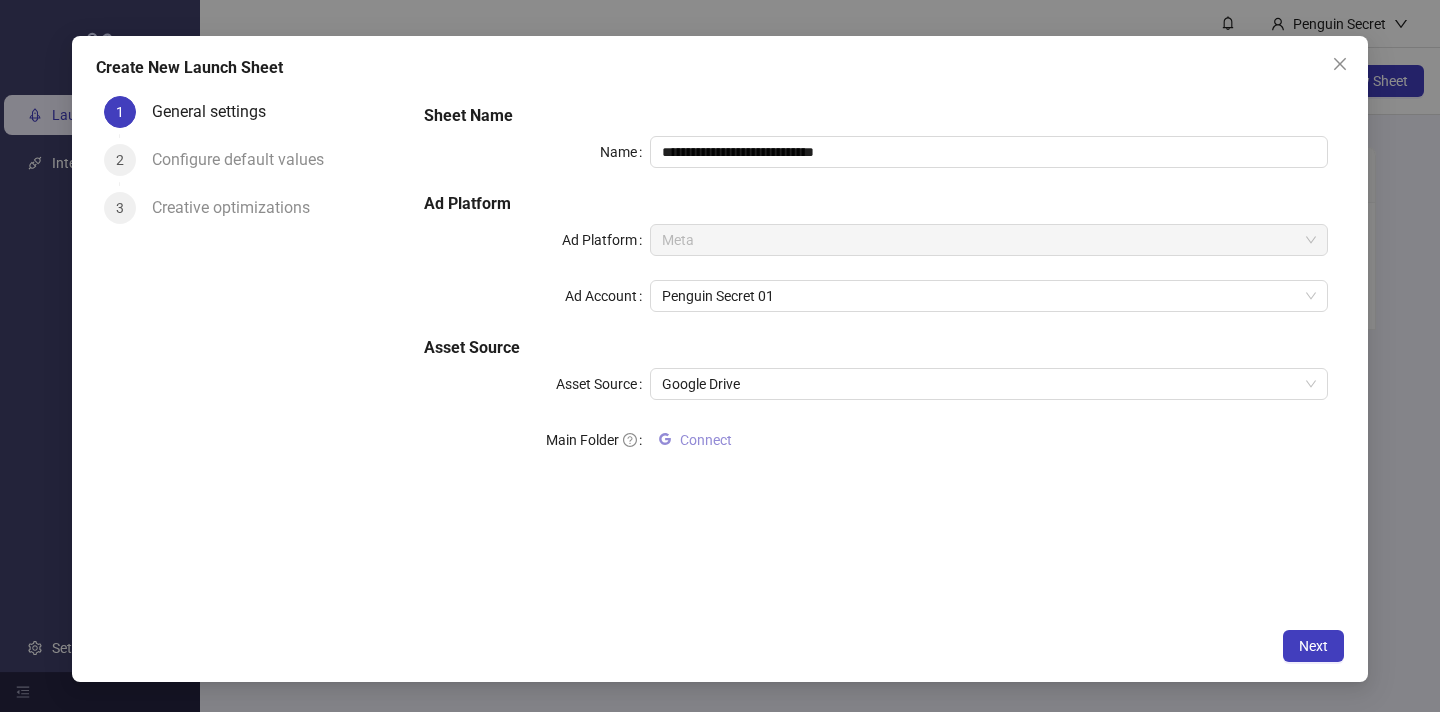 click on "Connect" at bounding box center [706, 440] 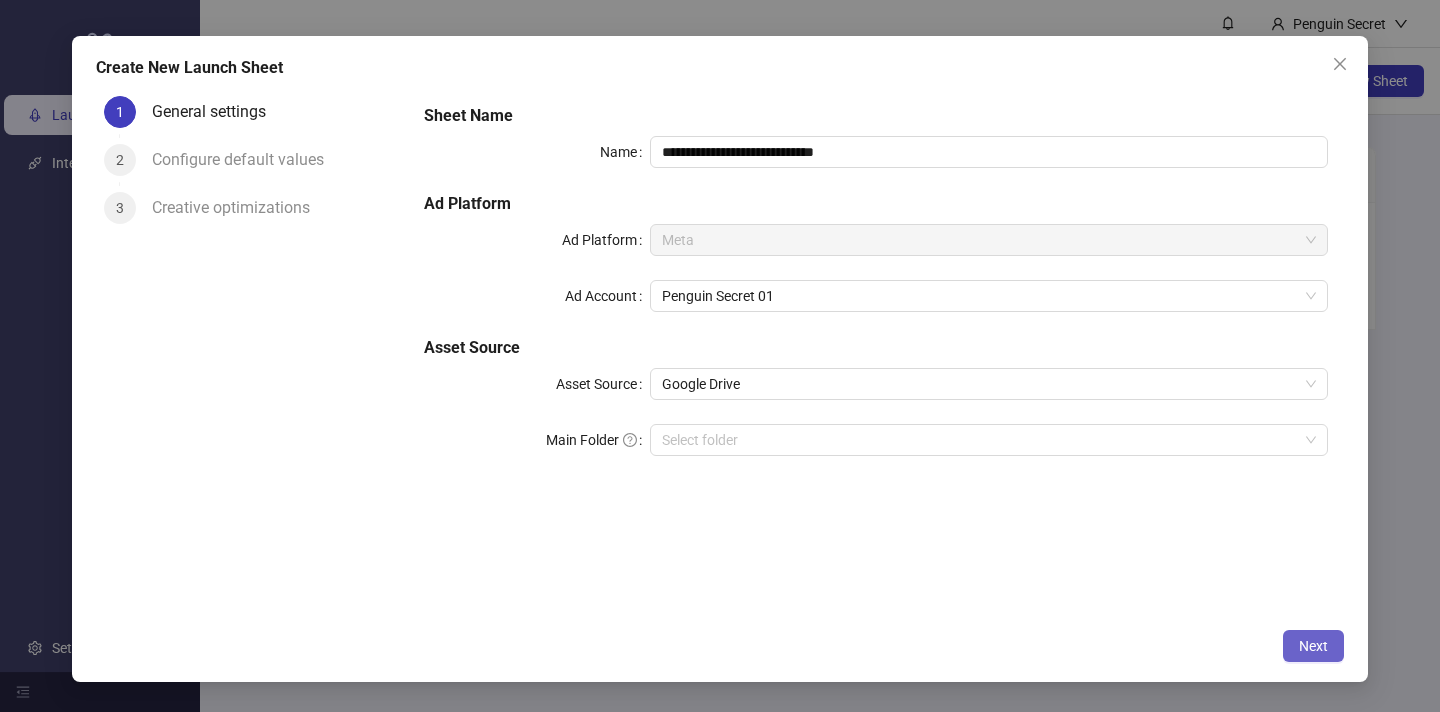 click on "Next" at bounding box center [1313, 646] 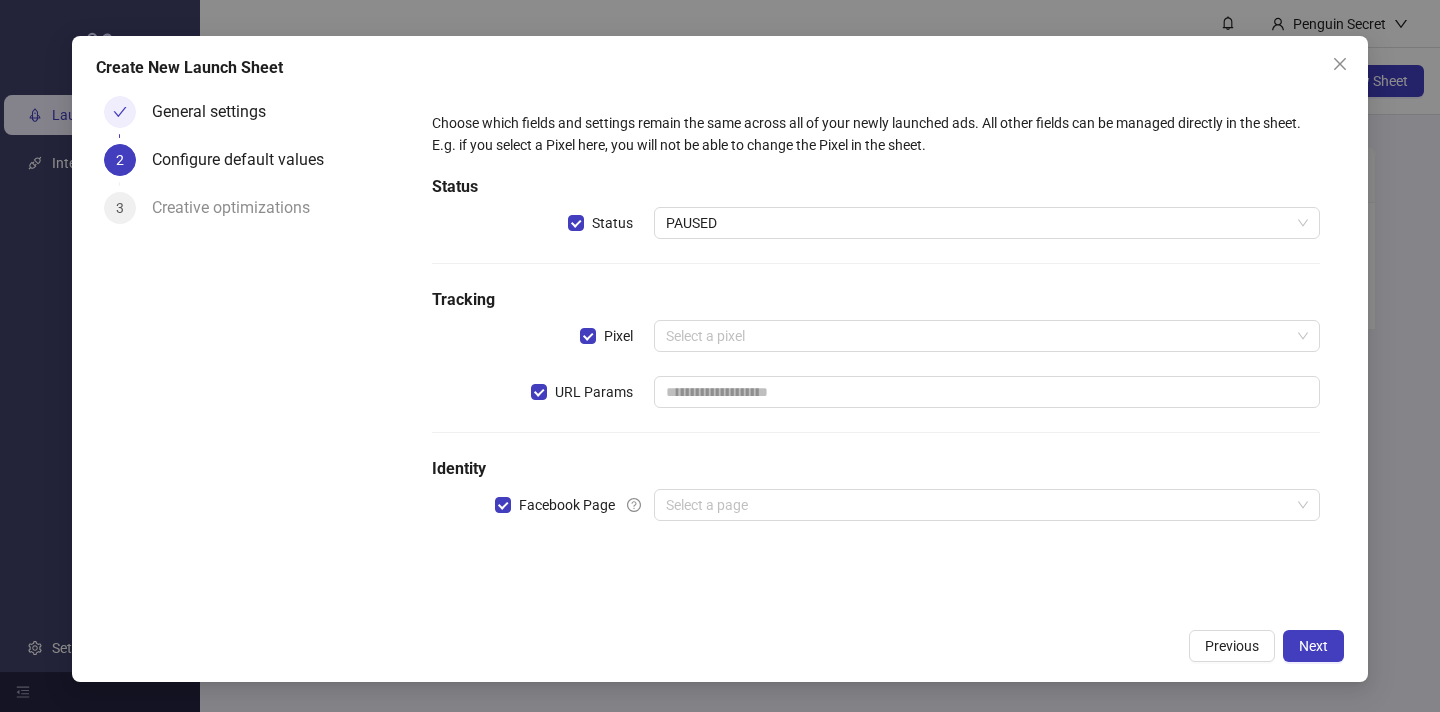 click on "Choose which fields and settings remain the same across all of your newly launched ads. All other fields can be managed directly in the sheet. E.g. if you select a Pixel here, you will not be able to change the Pixel in the sheet." at bounding box center [876, 134] 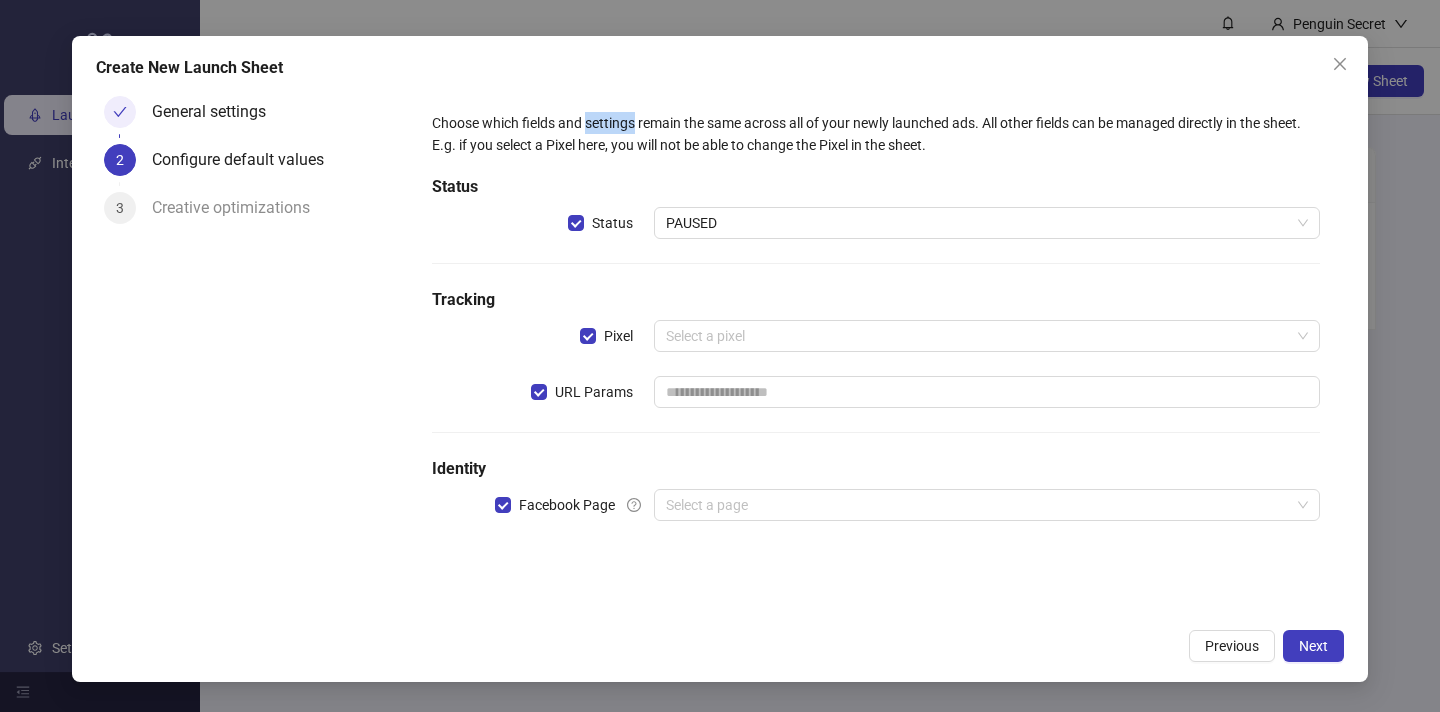 click on "Choose which fields and settings remain the same across all of your newly launched ads. All other fields can be managed directly in the sheet. E.g. if you select a Pixel here, you will not be able to change the Pixel in the sheet." at bounding box center [876, 134] 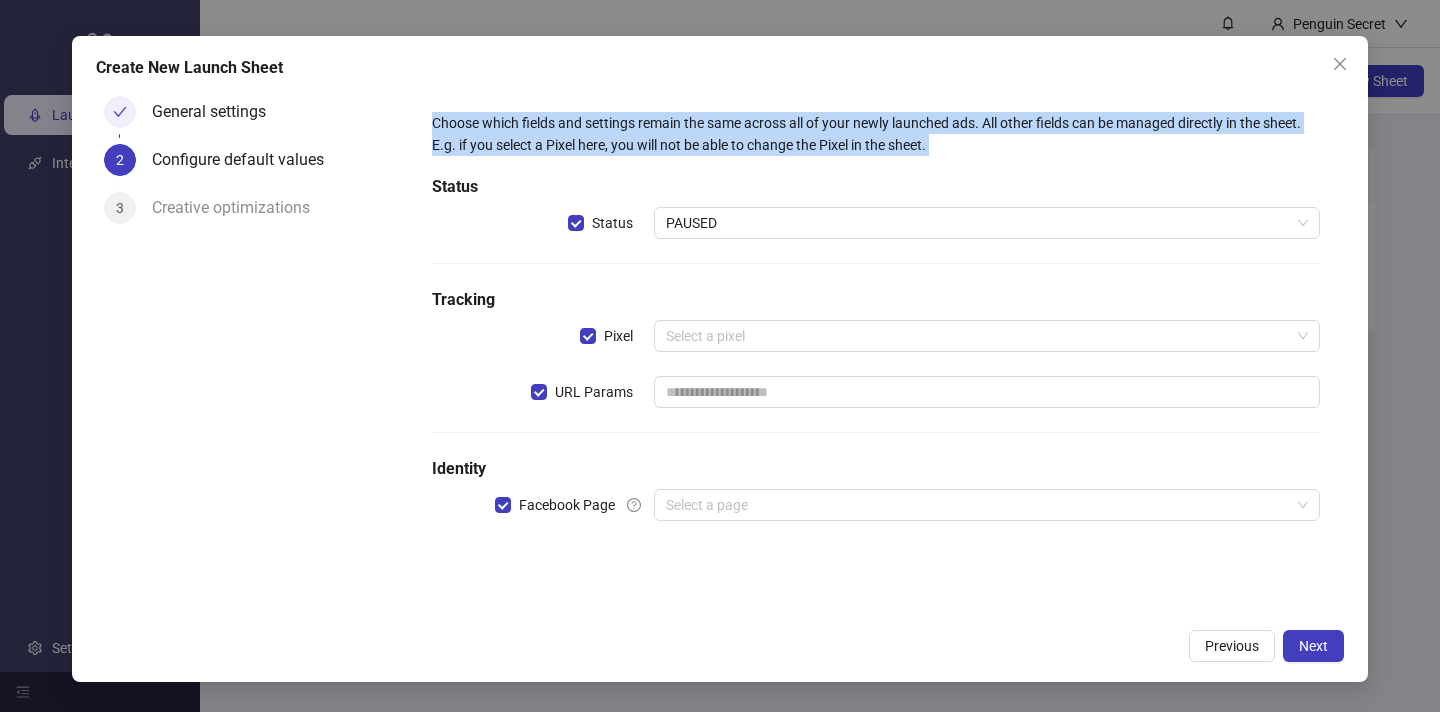 click on "Choose which fields and settings remain the same across all of your newly launched ads. All other fields can be managed directly in the sheet. E.g. if you select a Pixel here, you will not be able to change the Pixel in the sheet." at bounding box center [876, 134] 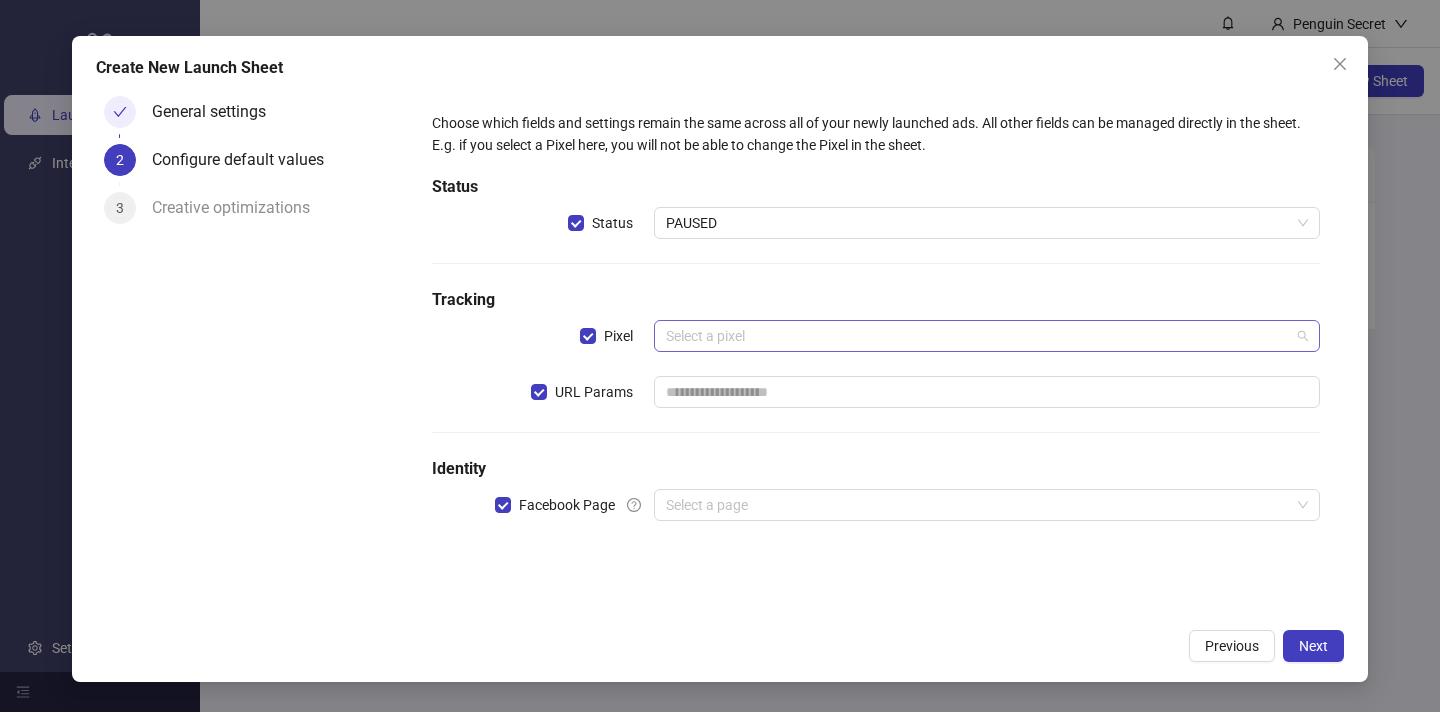 click at bounding box center (978, 336) 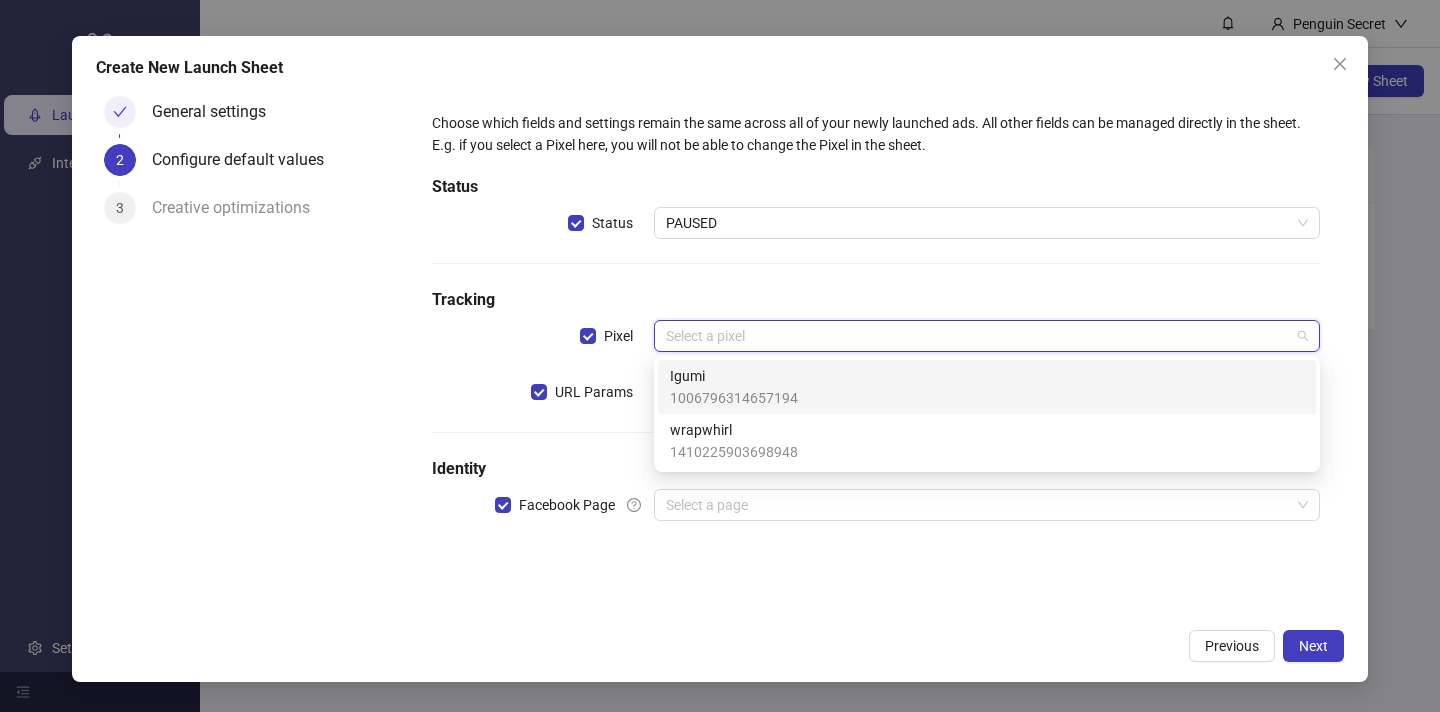 click on "Tracking" at bounding box center [876, 300] 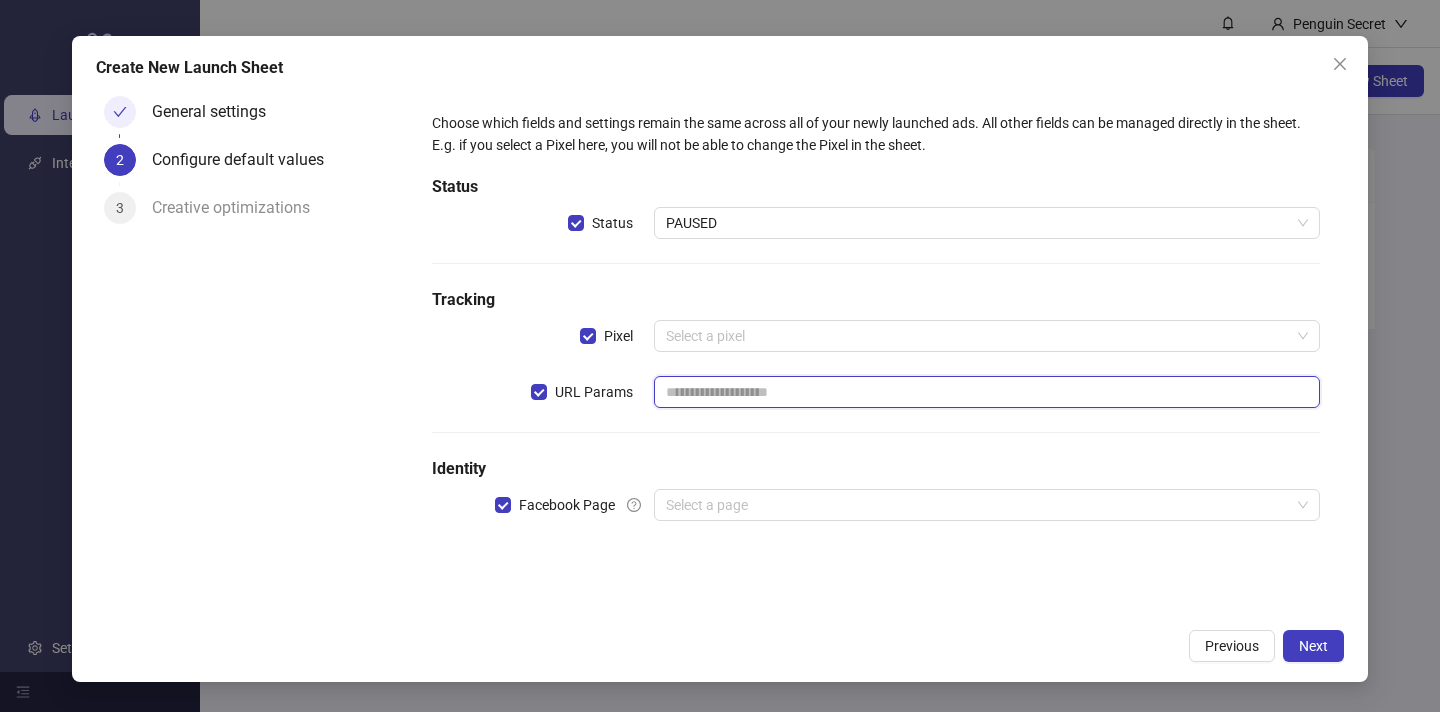 click at bounding box center (987, 392) 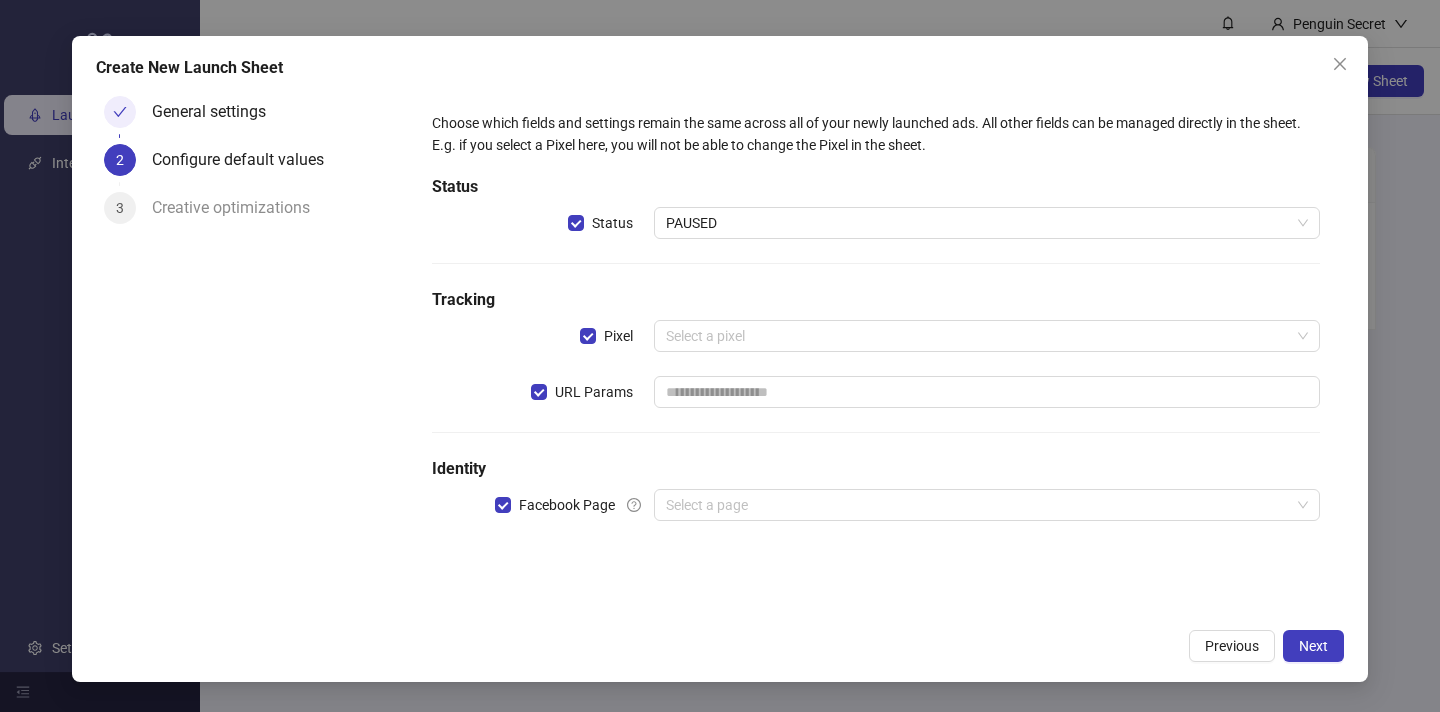 click on "Choose which fields and settings remain the same across all of your newly launched ads. All other fields can be managed directly in the sheet. E.g. if you select a Pixel here, you will not be able to change the Pixel in the sheet. Status Status PAUSED Tracking Pixel Select a pixel URL Params Identity Facebook Page Select a page" at bounding box center [876, 328] 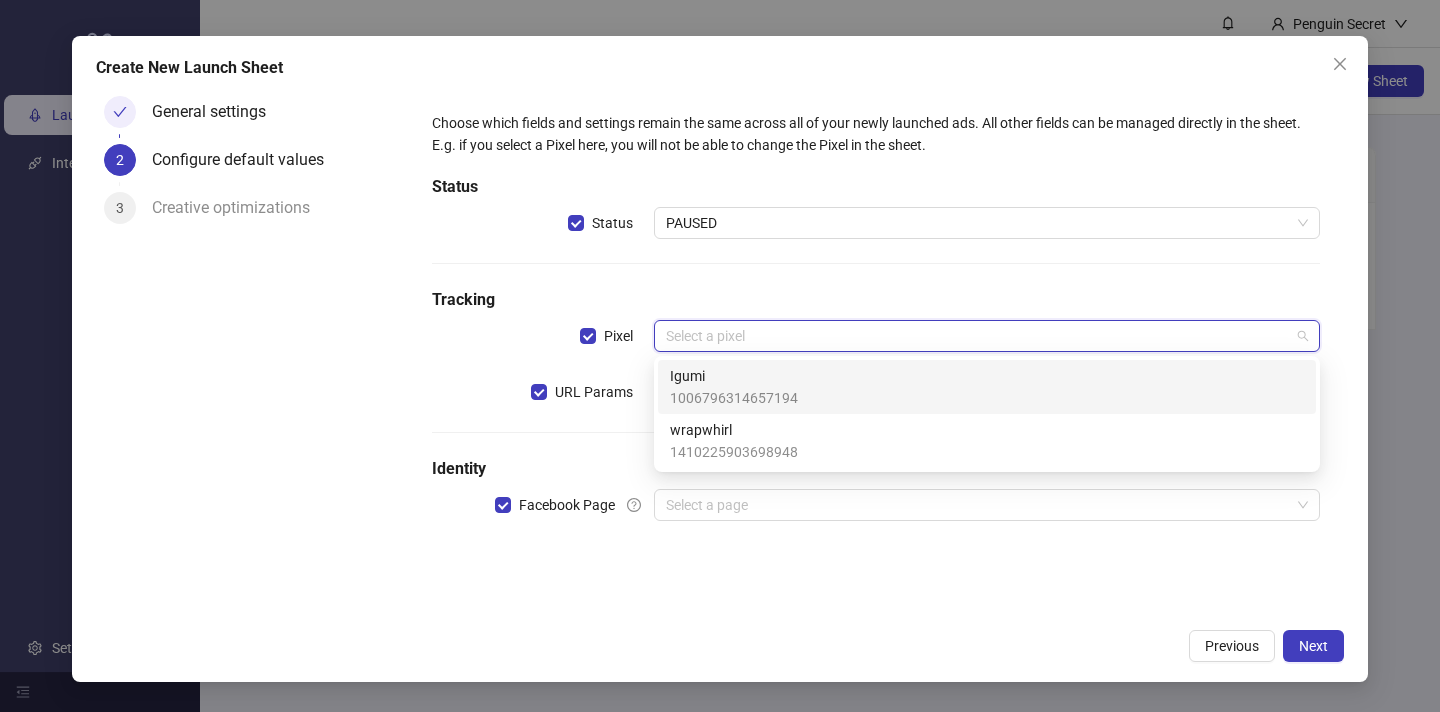 click at bounding box center (978, 336) 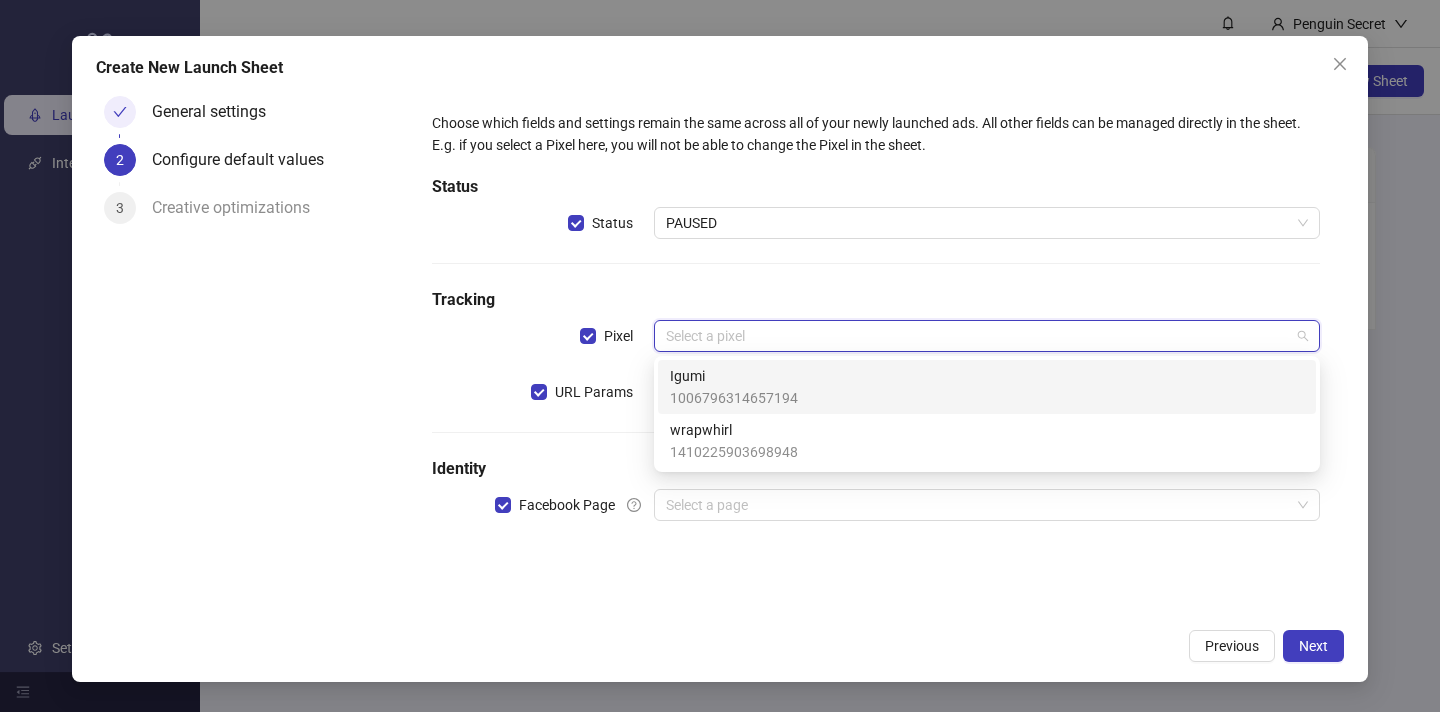 click on "Create New Launch Sheet General settings 2 Configure default values 3 Creative optimizations Choose which fields and settings remain the same across all of your newly launched ads. All other fields can be managed directly in the sheet. E.g. if you select a Pixel here, you will not be able to change the Pixel in the sheet. Status Status PAUSED Tracking Pixel Select a pixel URL Params Identity Facebook Page Select a page Previous Next" at bounding box center (720, 359) 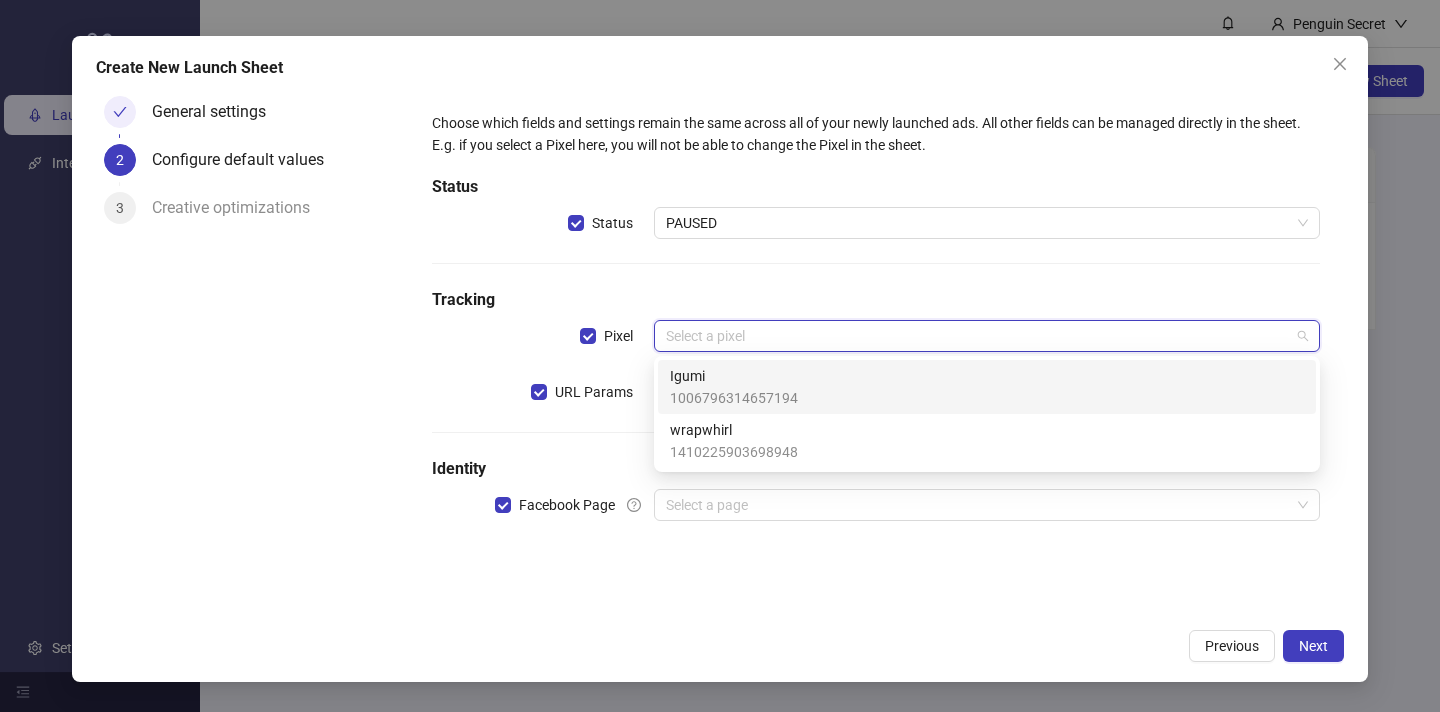 click at bounding box center [978, 336] 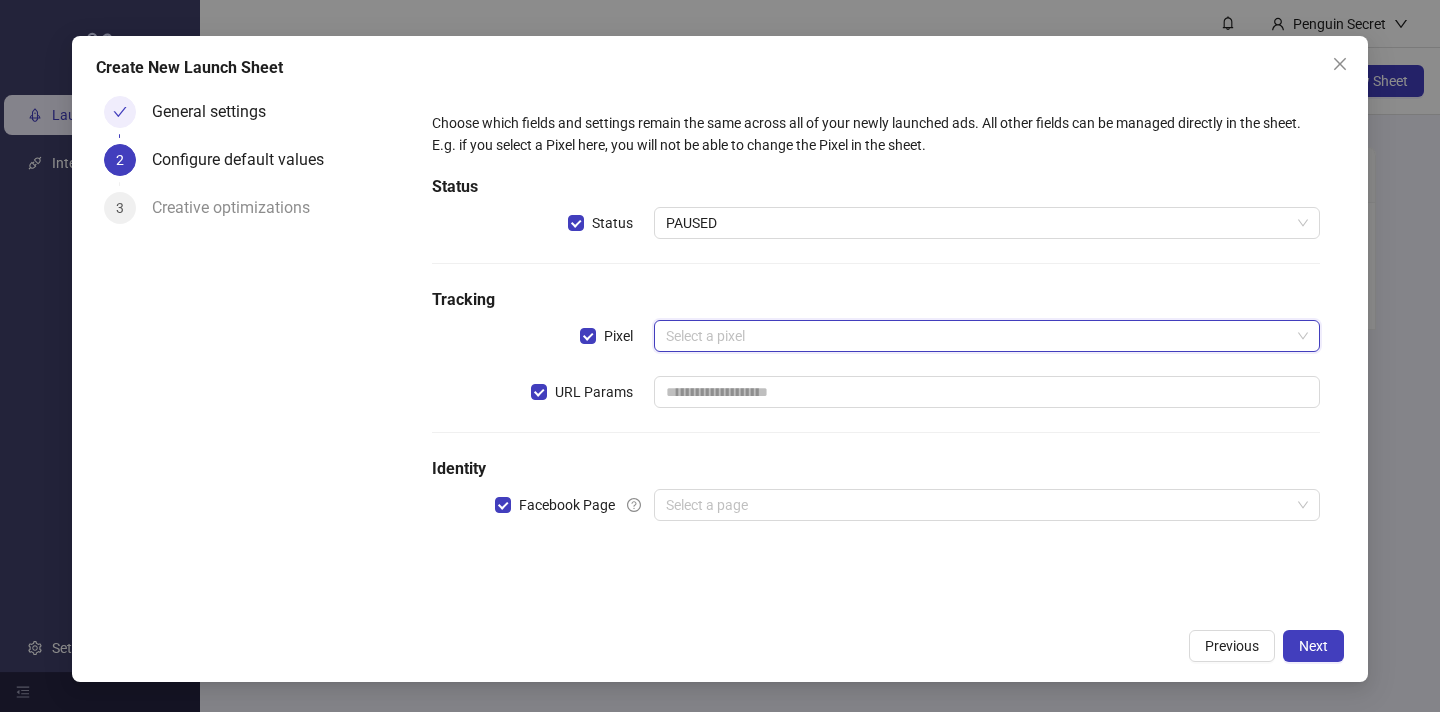 click at bounding box center [978, 336] 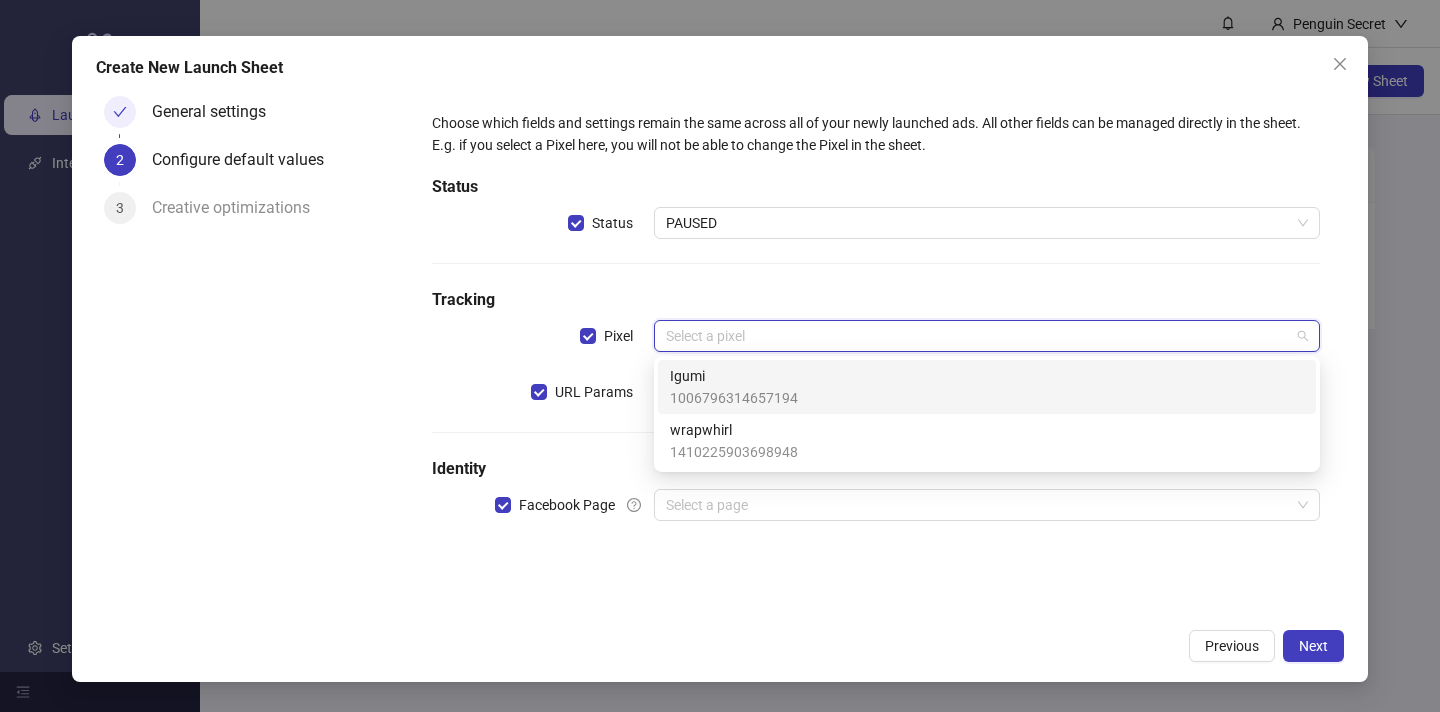 click at bounding box center [978, 336] 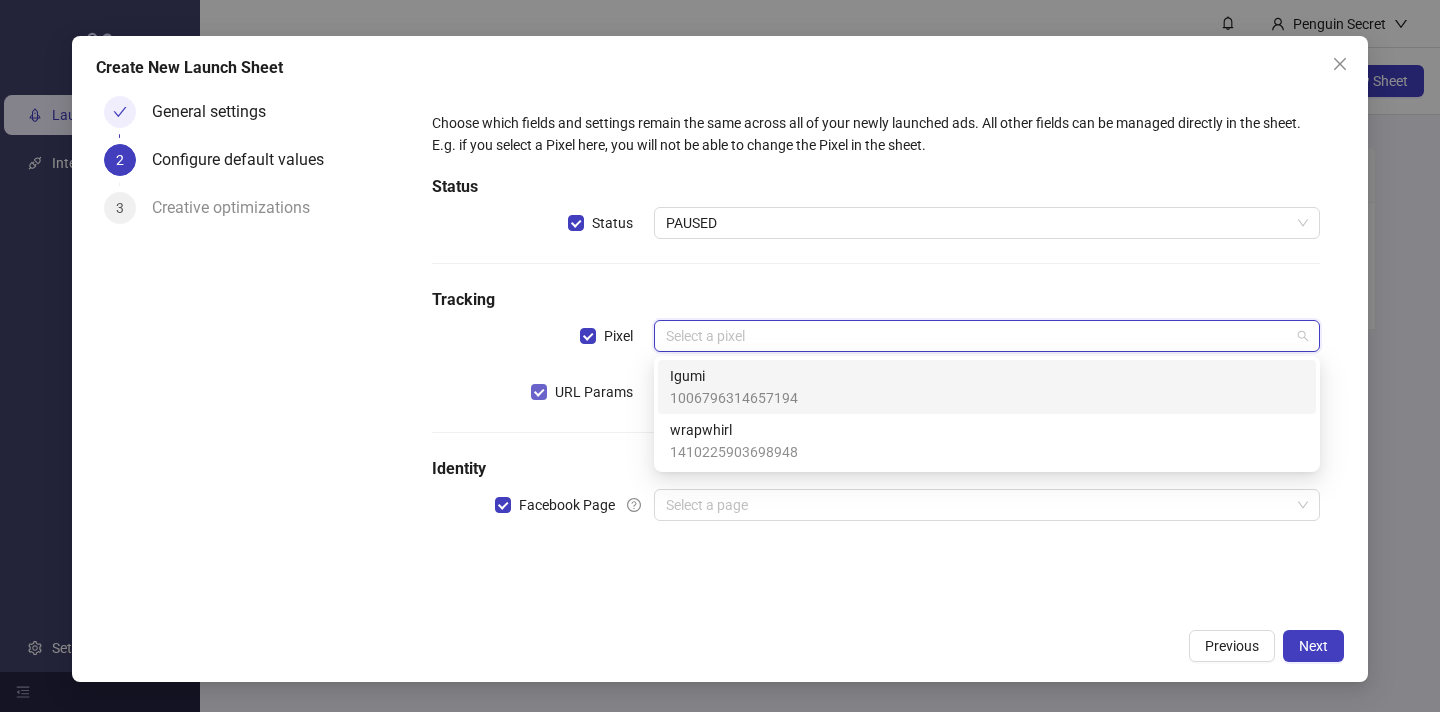 click on "URL Params" at bounding box center [594, 392] 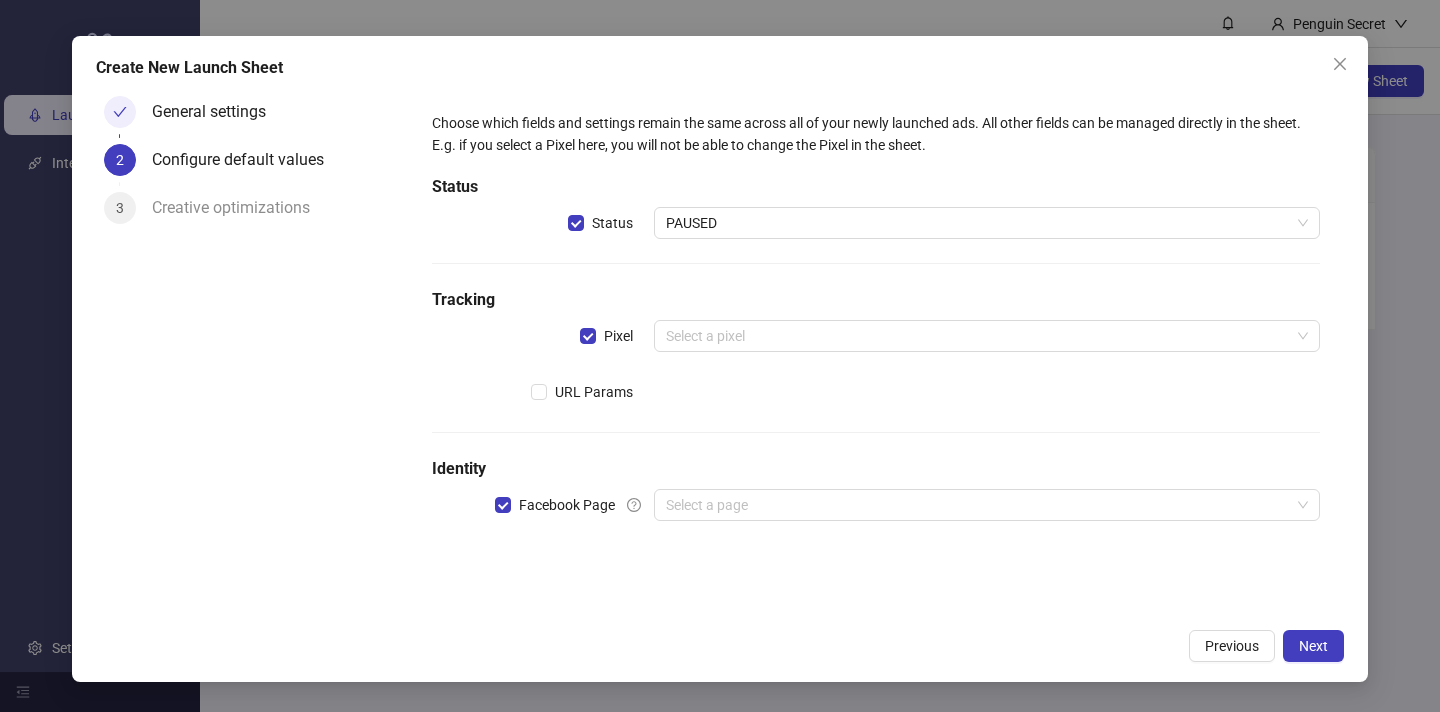 click at bounding box center (987, 392) 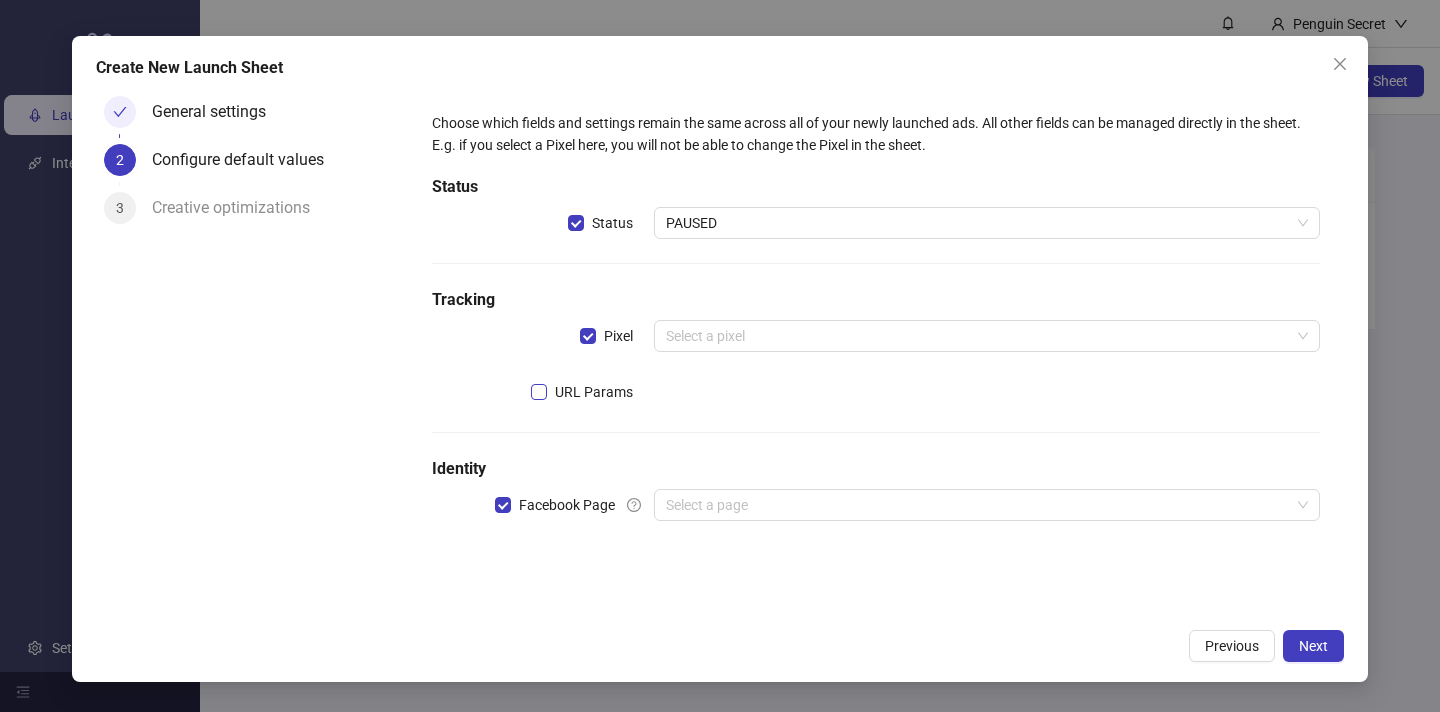 click on "URL Params" at bounding box center (594, 392) 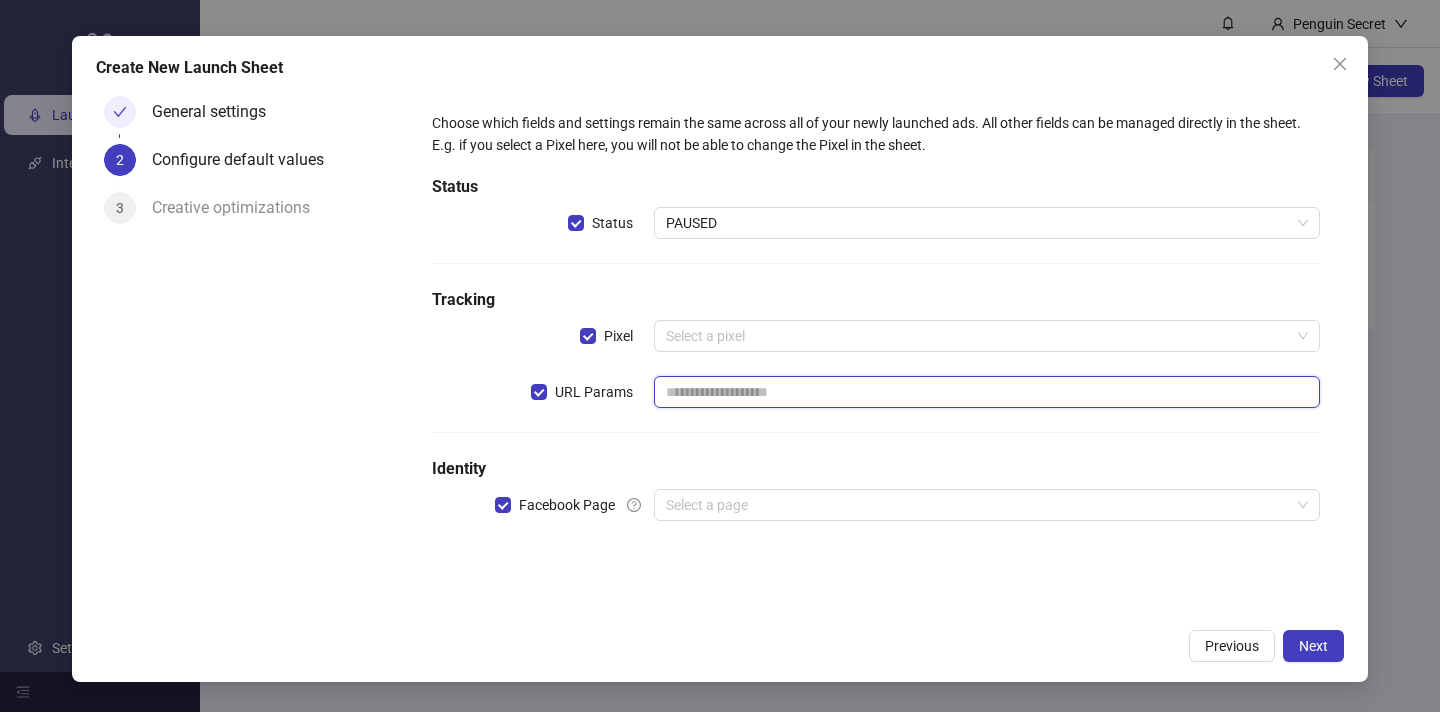 click at bounding box center [987, 392] 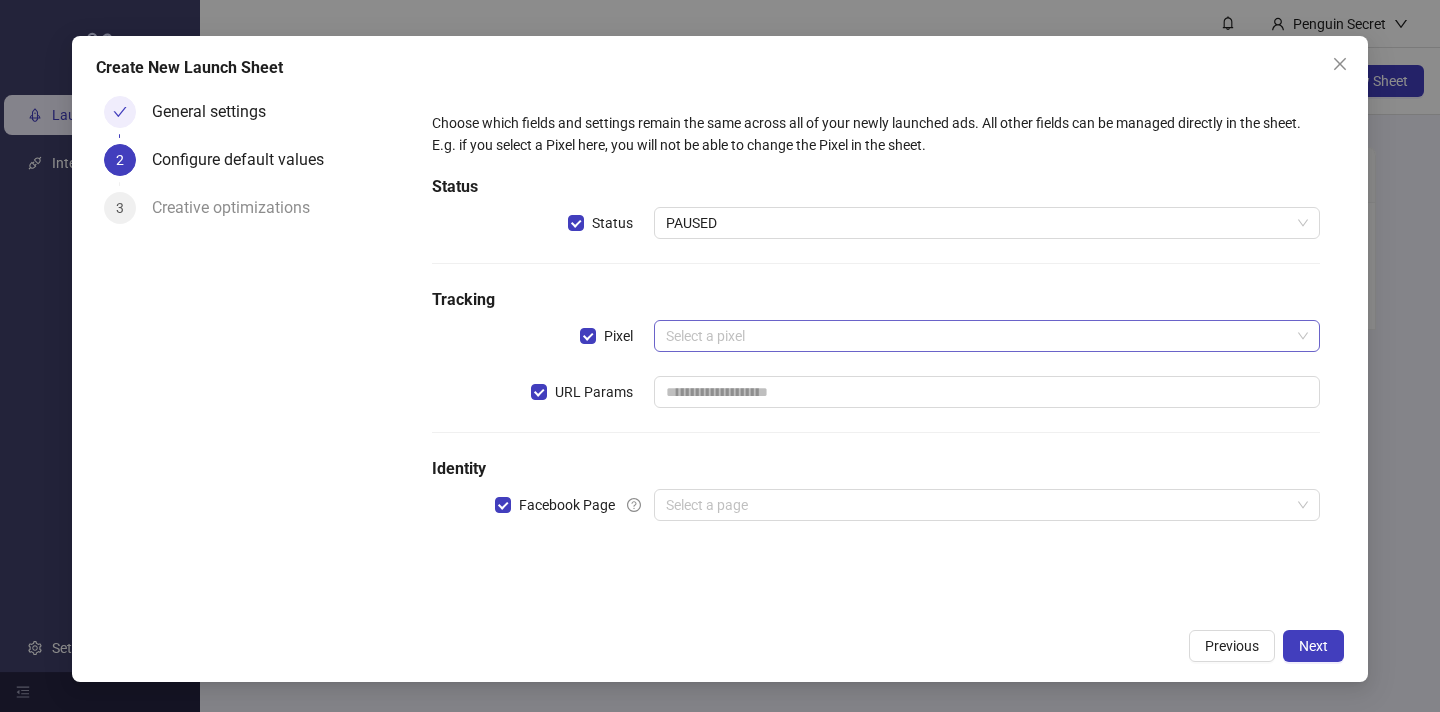 click at bounding box center [978, 336] 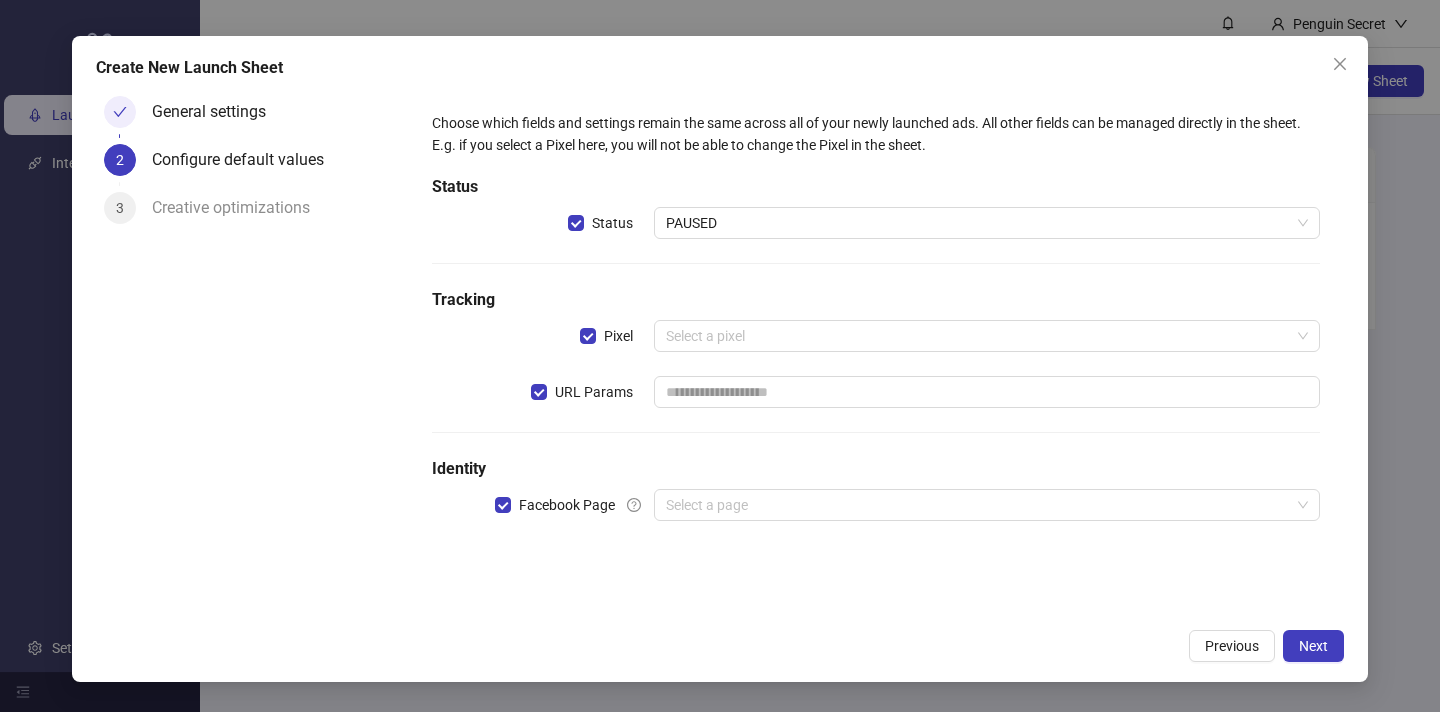 drag, startPoint x: 579, startPoint y: 407, endPoint x: 650, endPoint y: 494, distance: 112.29426 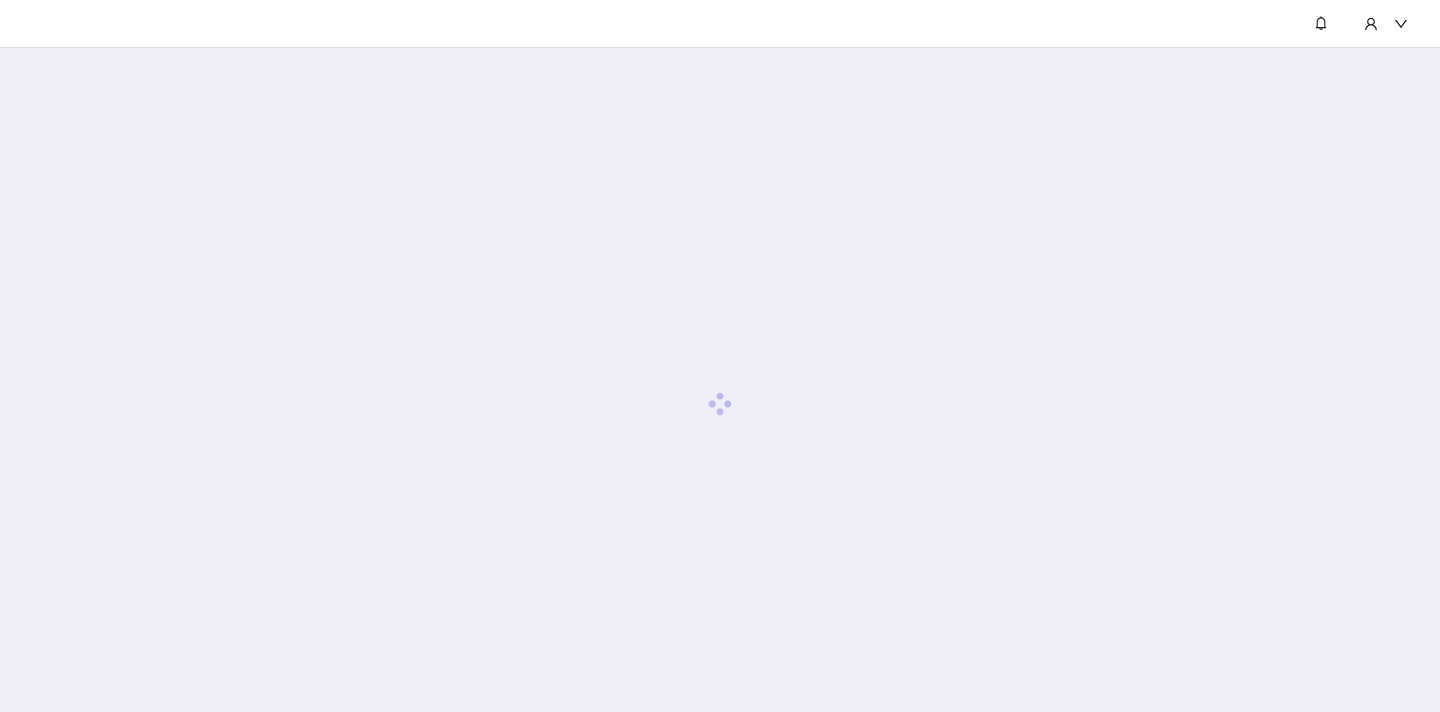 scroll, scrollTop: 0, scrollLeft: 0, axis: both 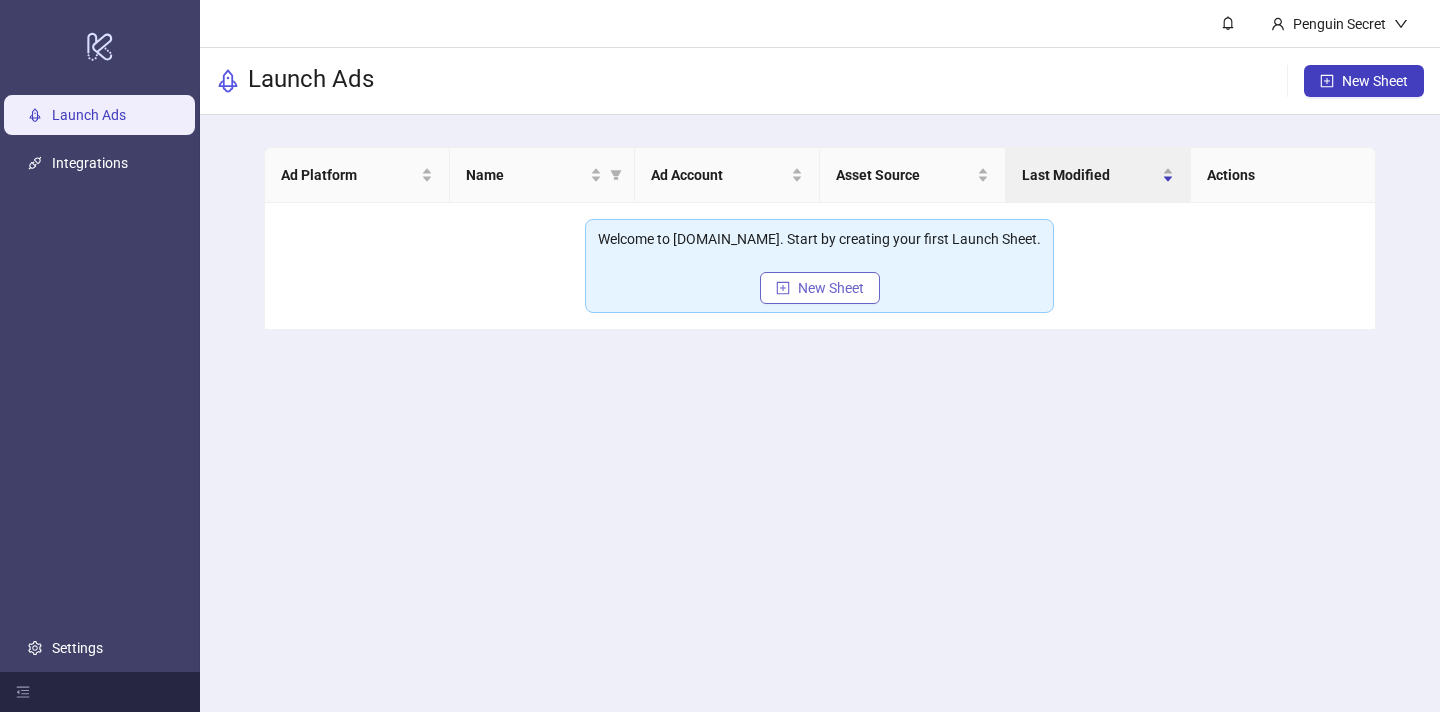 click on "New Sheet" at bounding box center [820, 288] 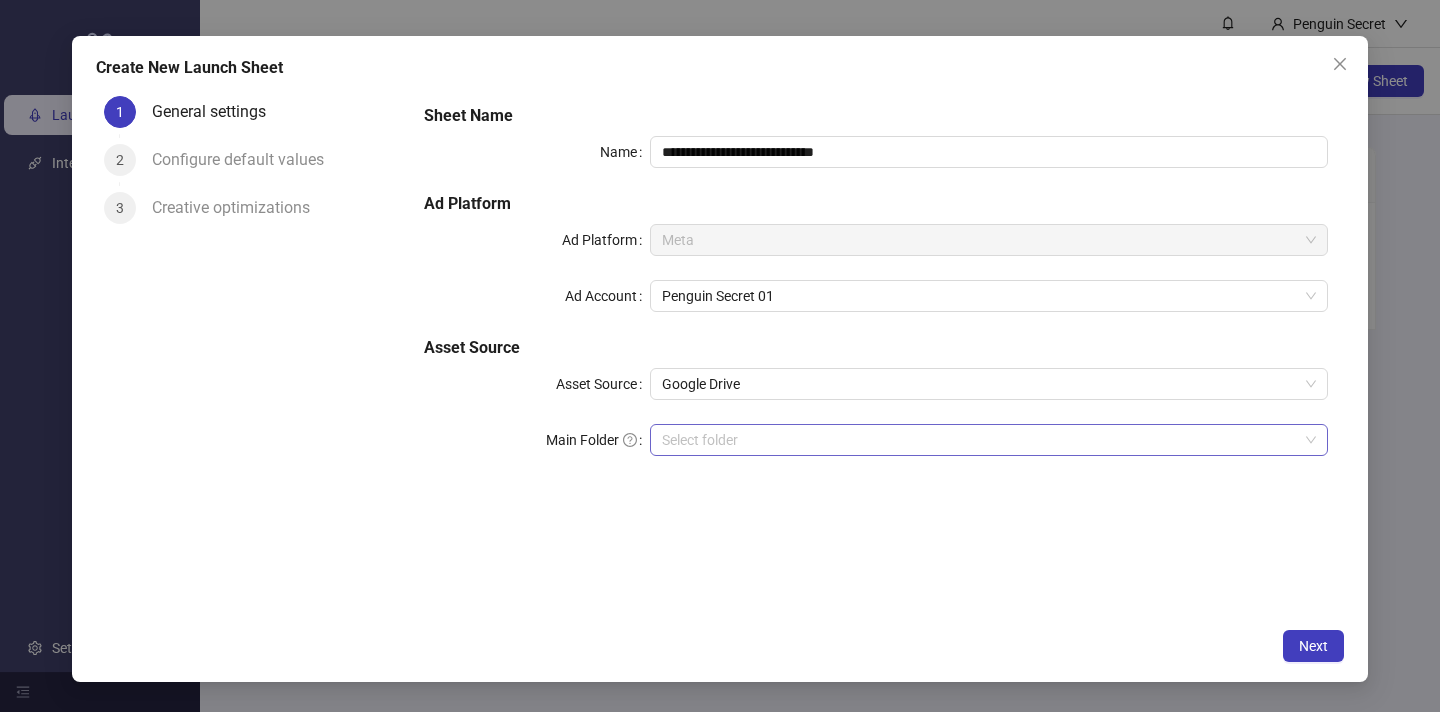 click on "Main Folder" at bounding box center [980, 440] 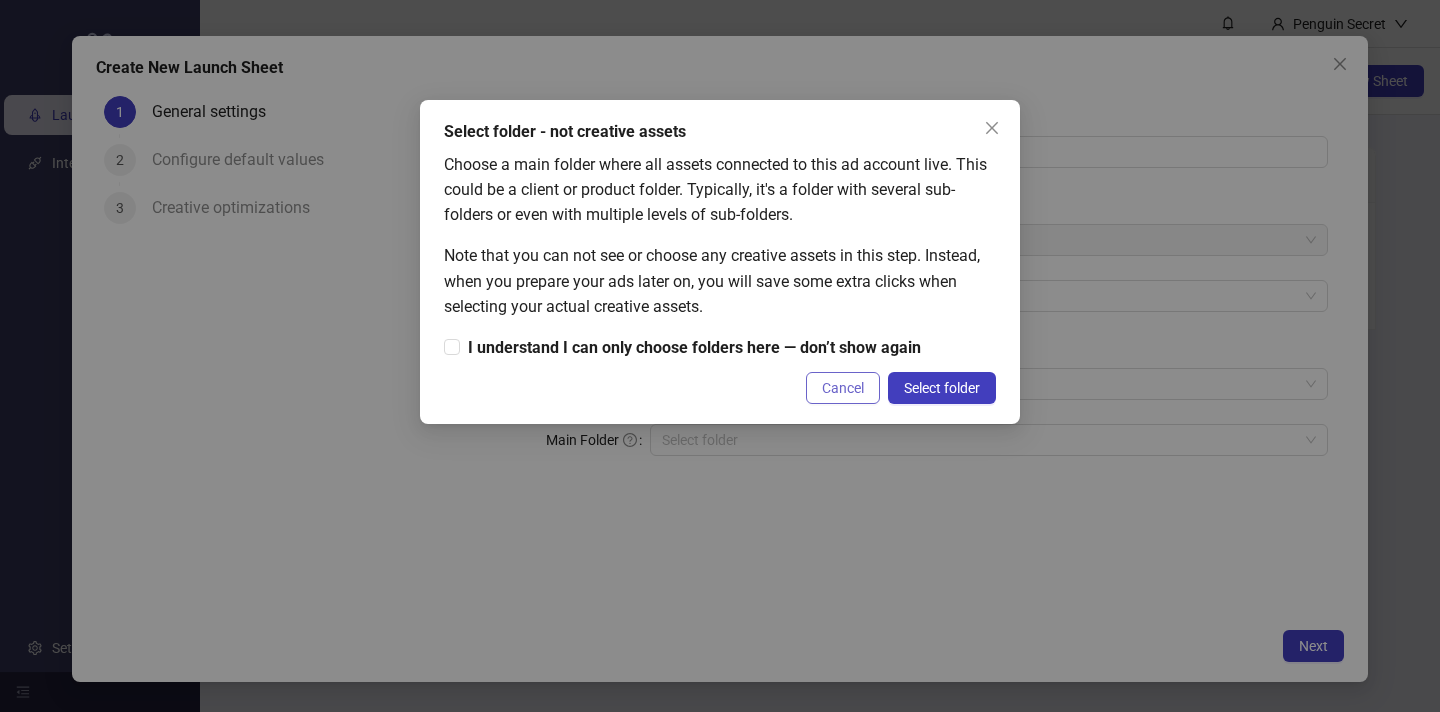 click on "Cancel" at bounding box center [843, 388] 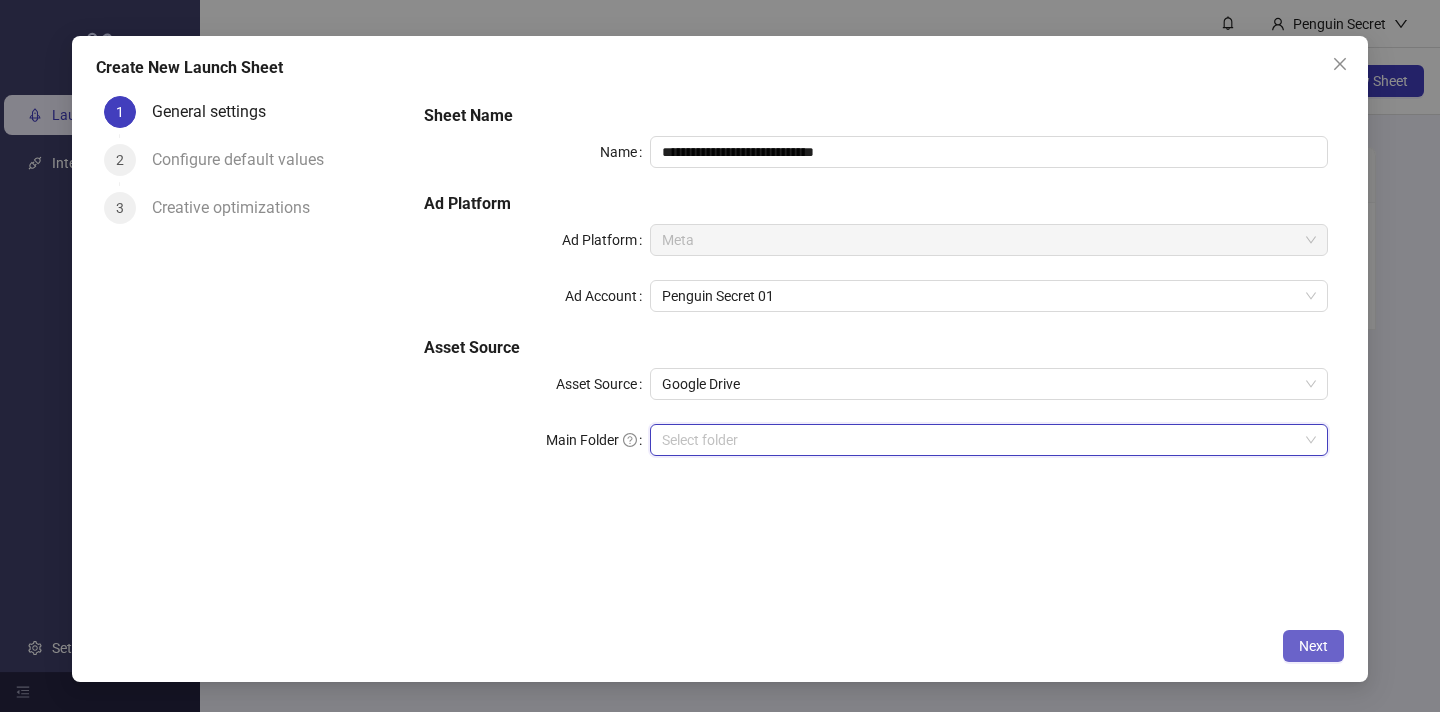 click on "Next" at bounding box center (1313, 646) 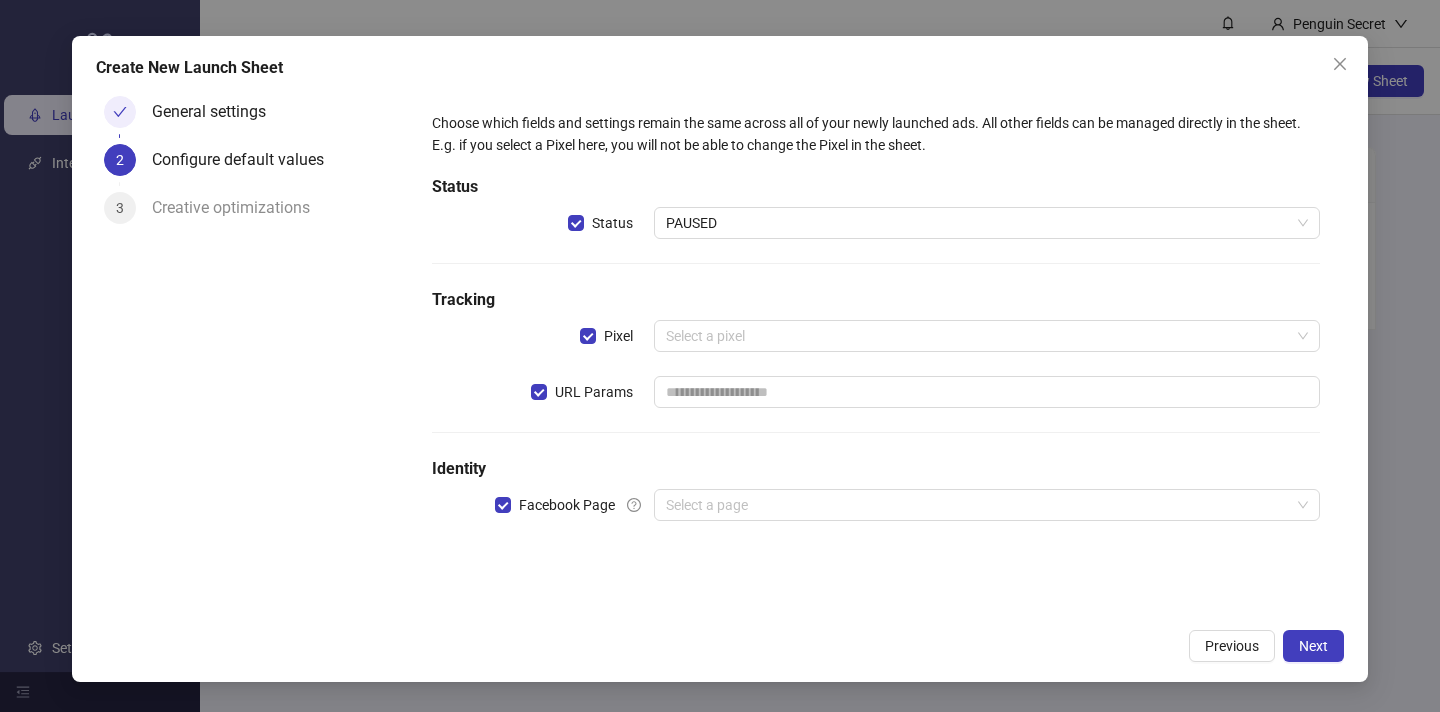 click at bounding box center (978, 336) 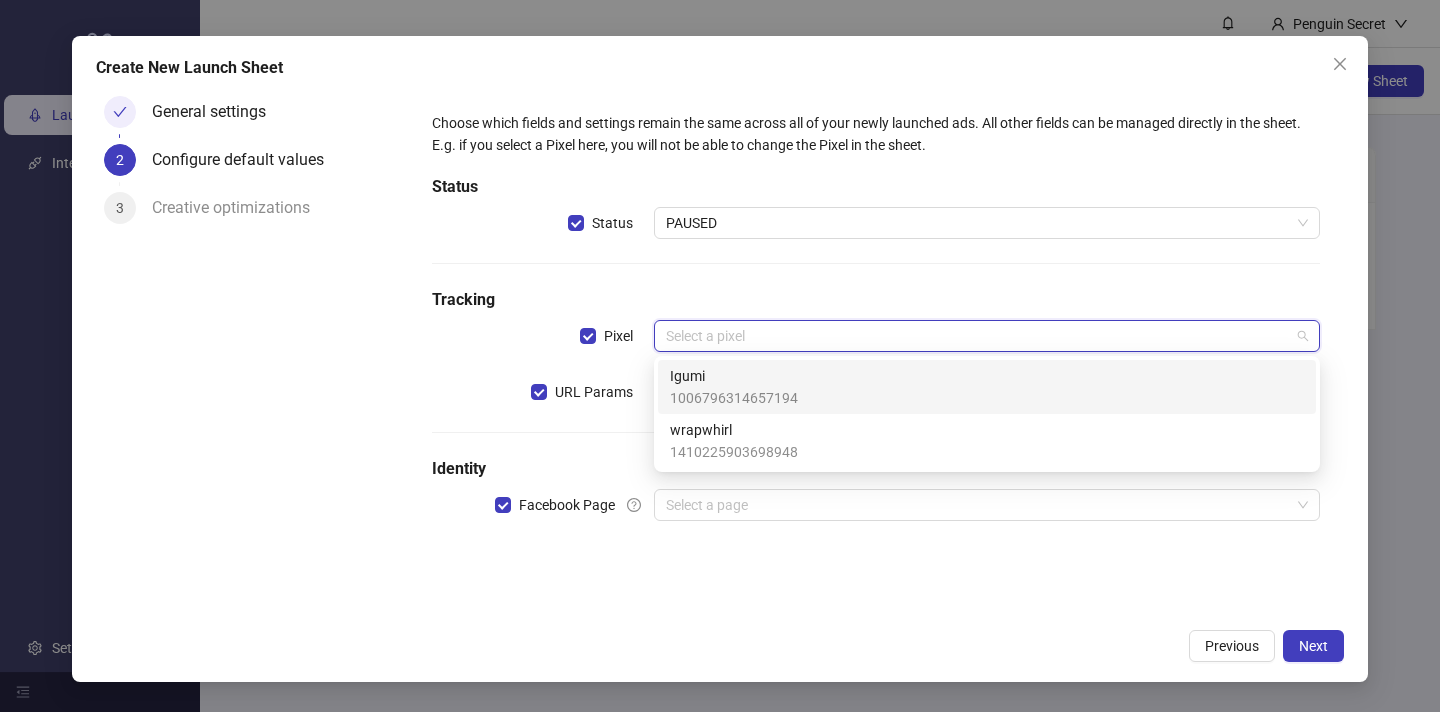 click at bounding box center (978, 336) 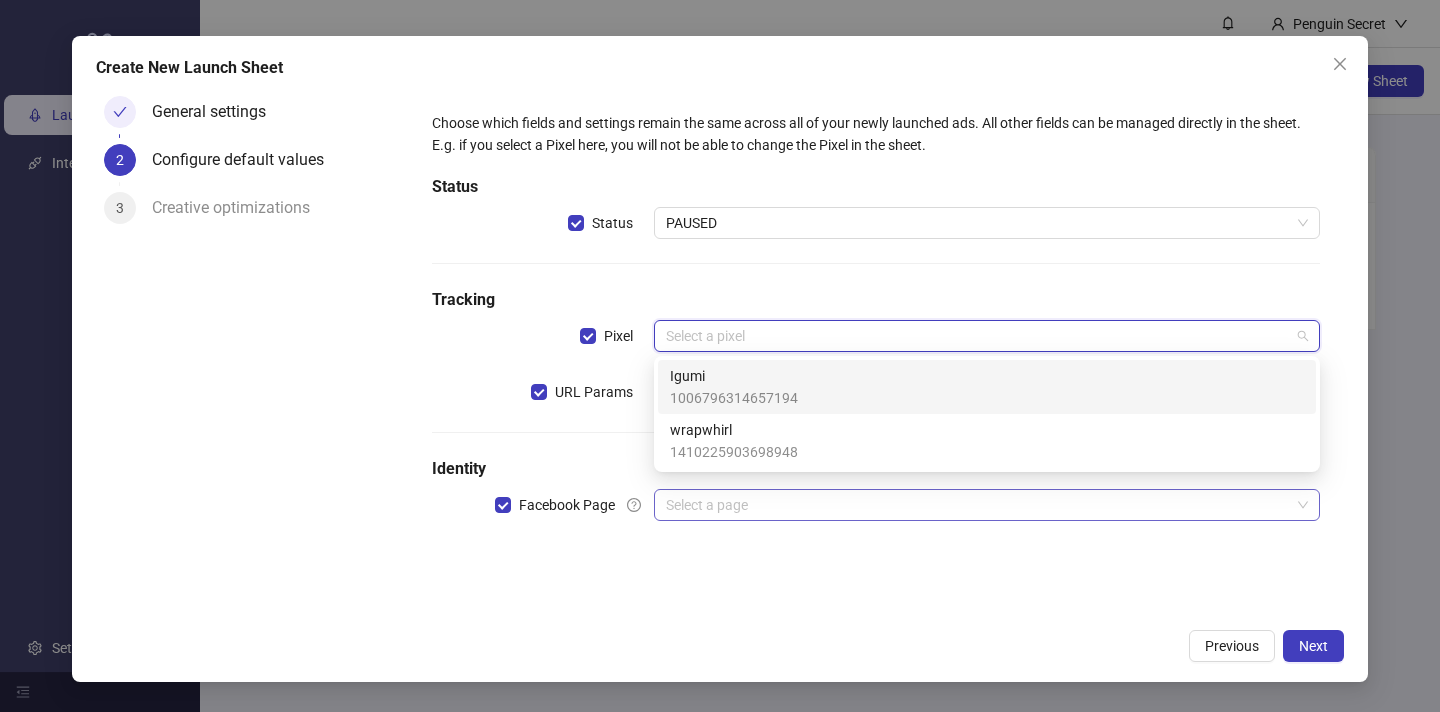 click at bounding box center [978, 505] 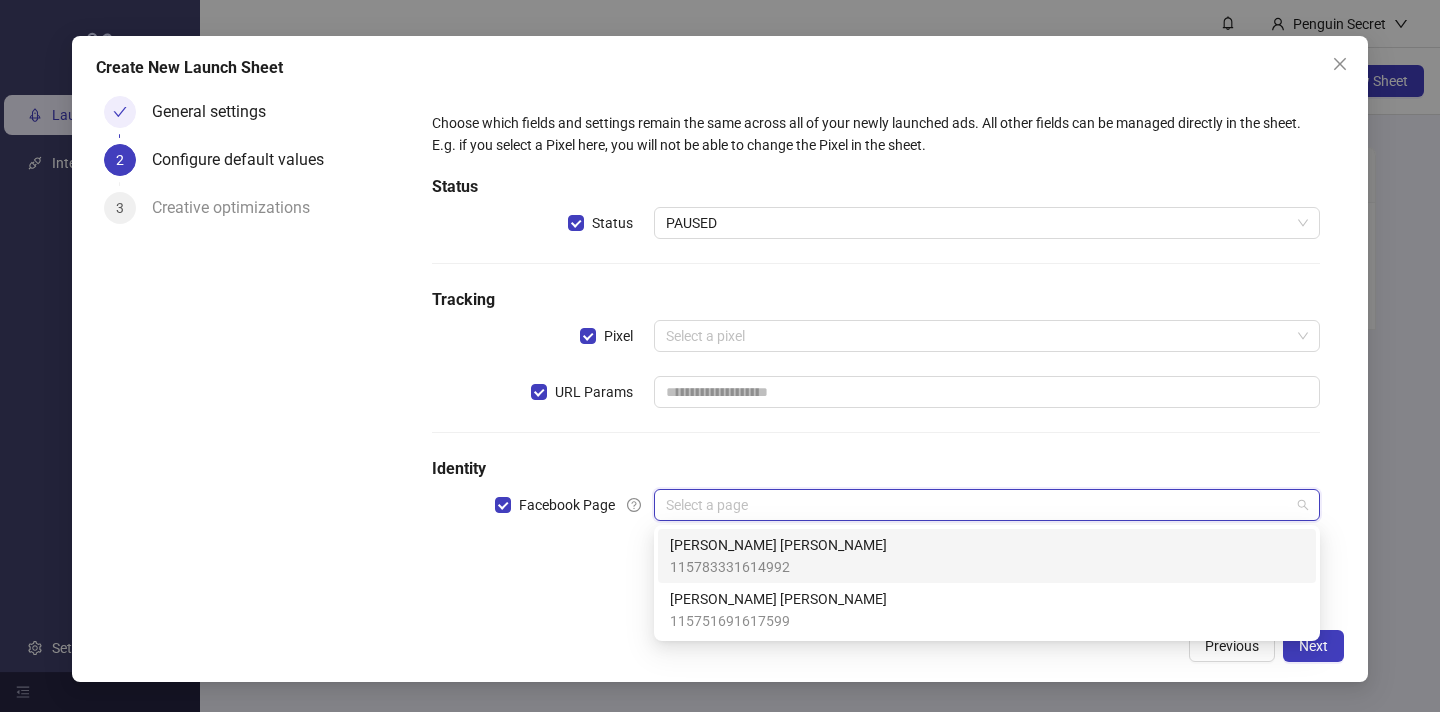 click at bounding box center [978, 505] 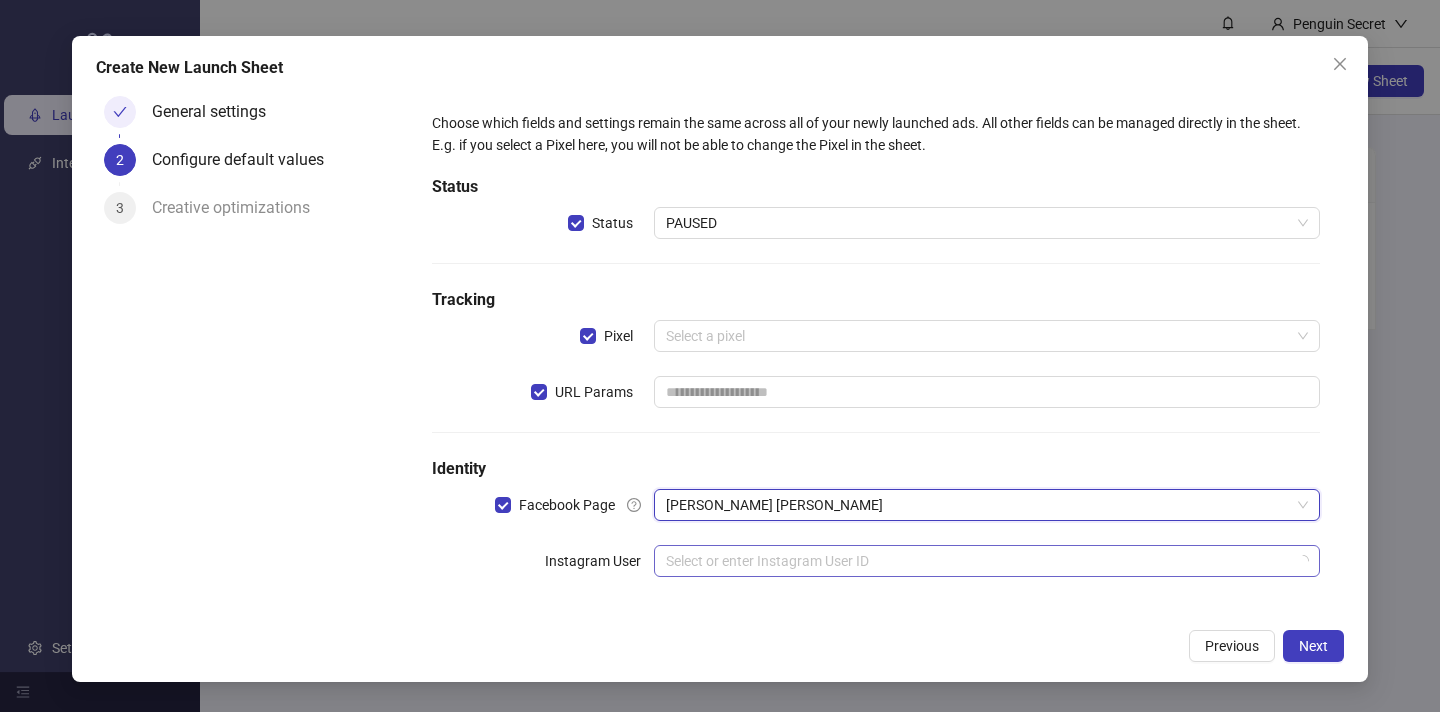 click at bounding box center [978, 561] 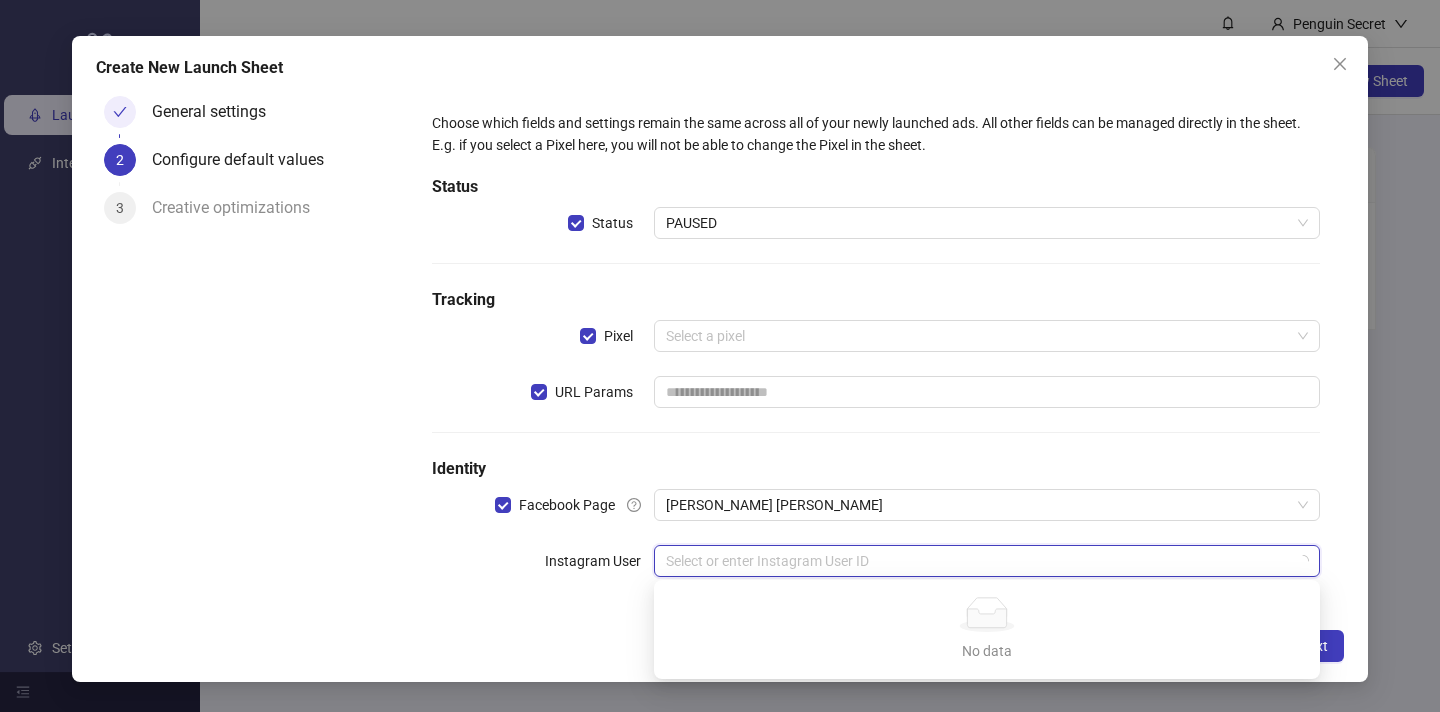 scroll, scrollTop: 6, scrollLeft: 0, axis: vertical 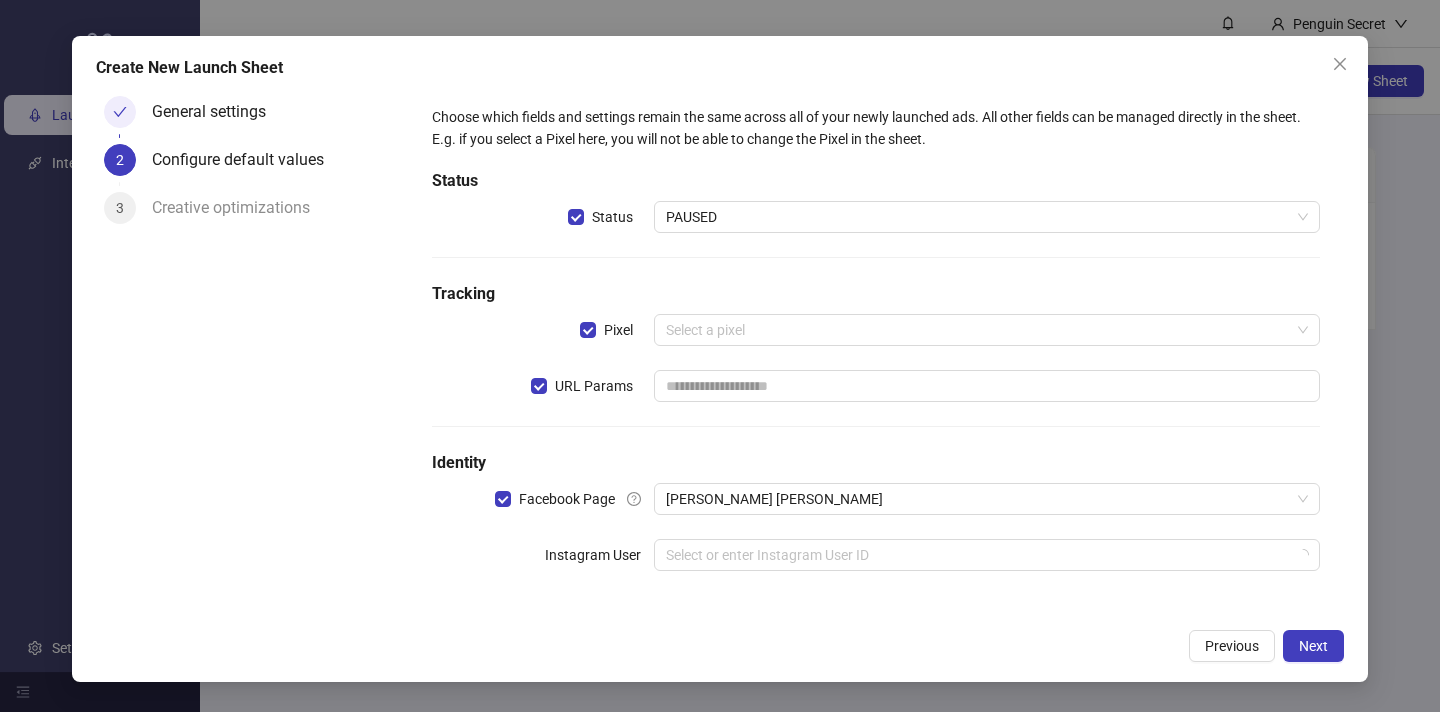 click on "Instagram User" at bounding box center (543, 555) 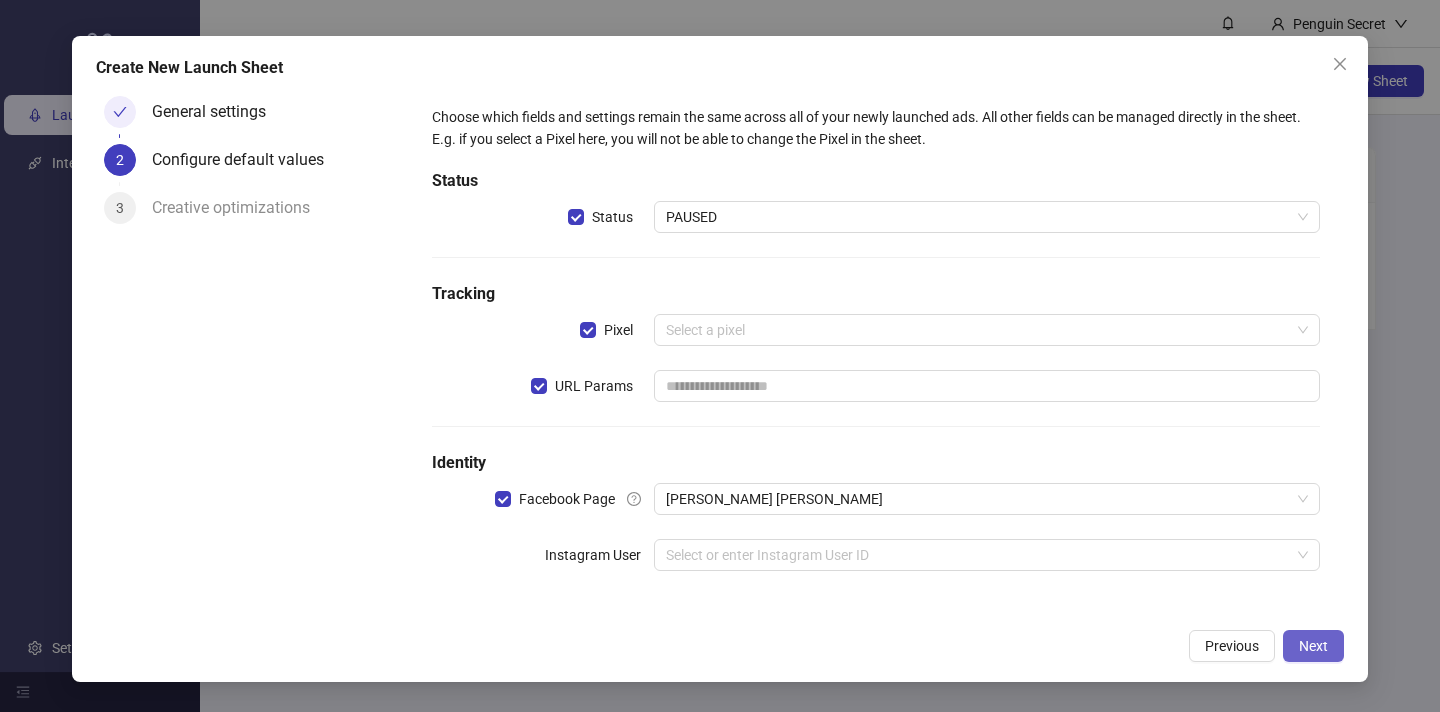 click on "Next" at bounding box center (1313, 646) 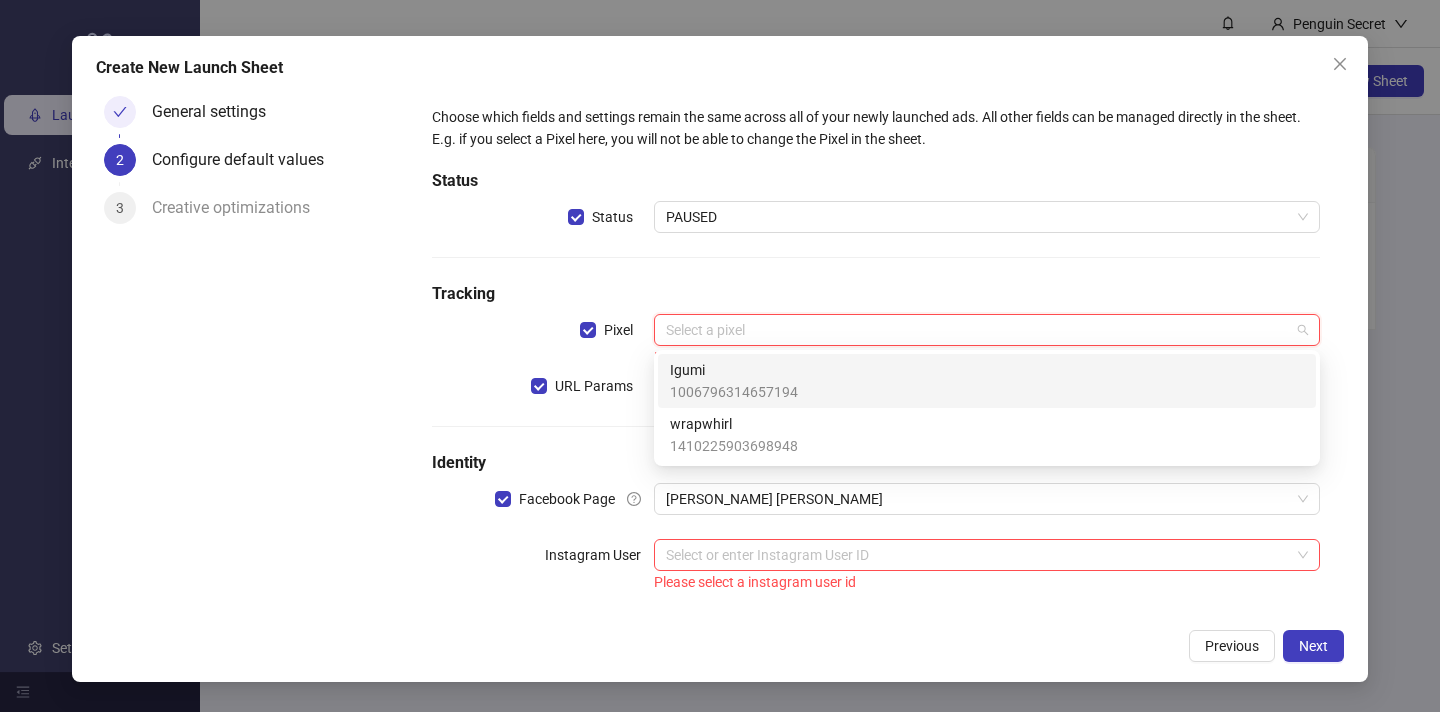 click at bounding box center [978, 330] 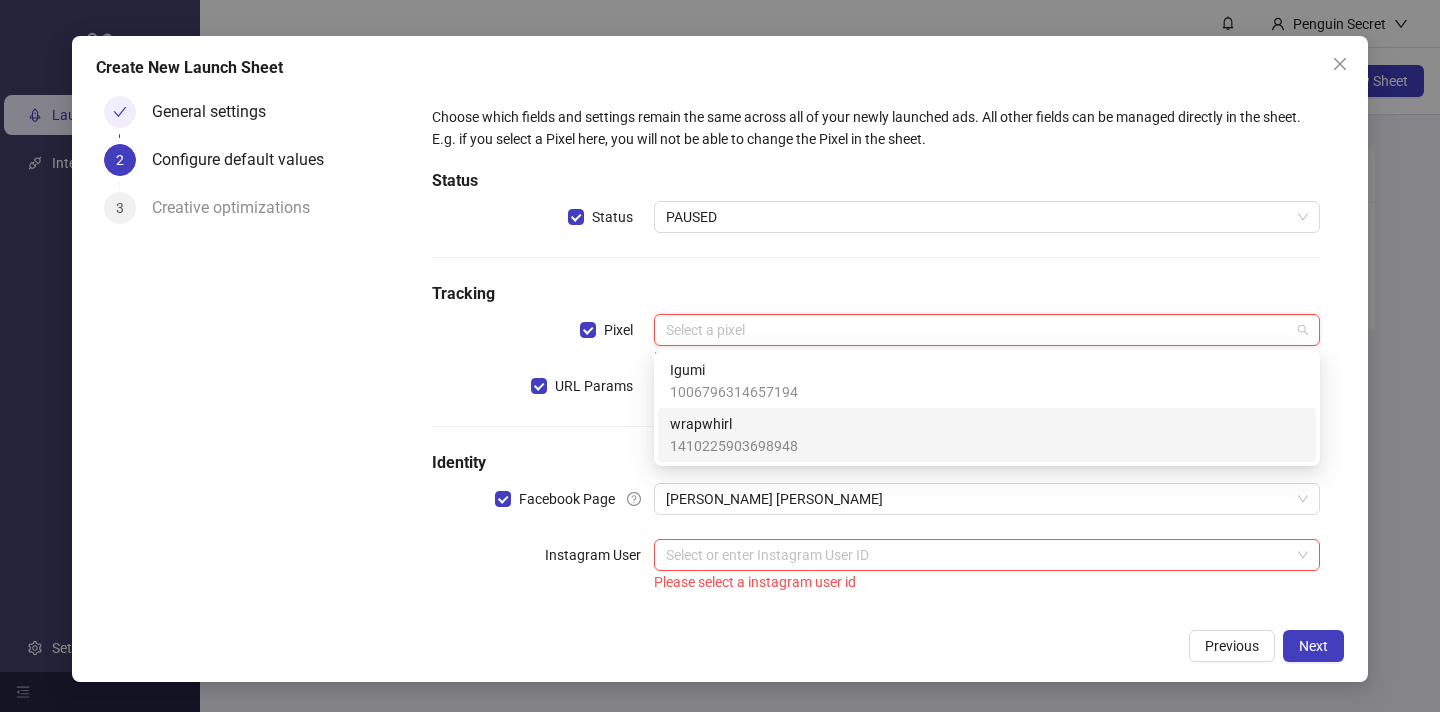 click on "wrapwhirl 1410225903698948" at bounding box center (987, 435) 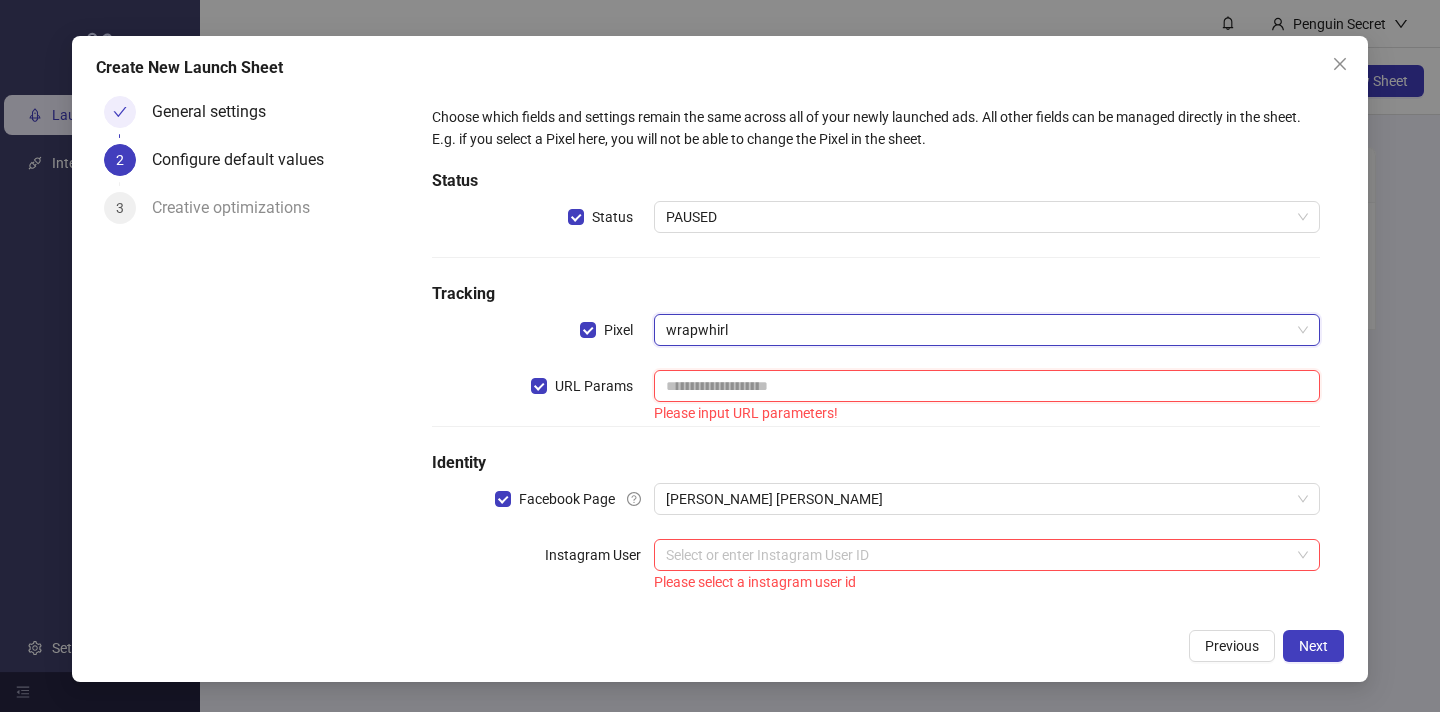 click at bounding box center (987, 386) 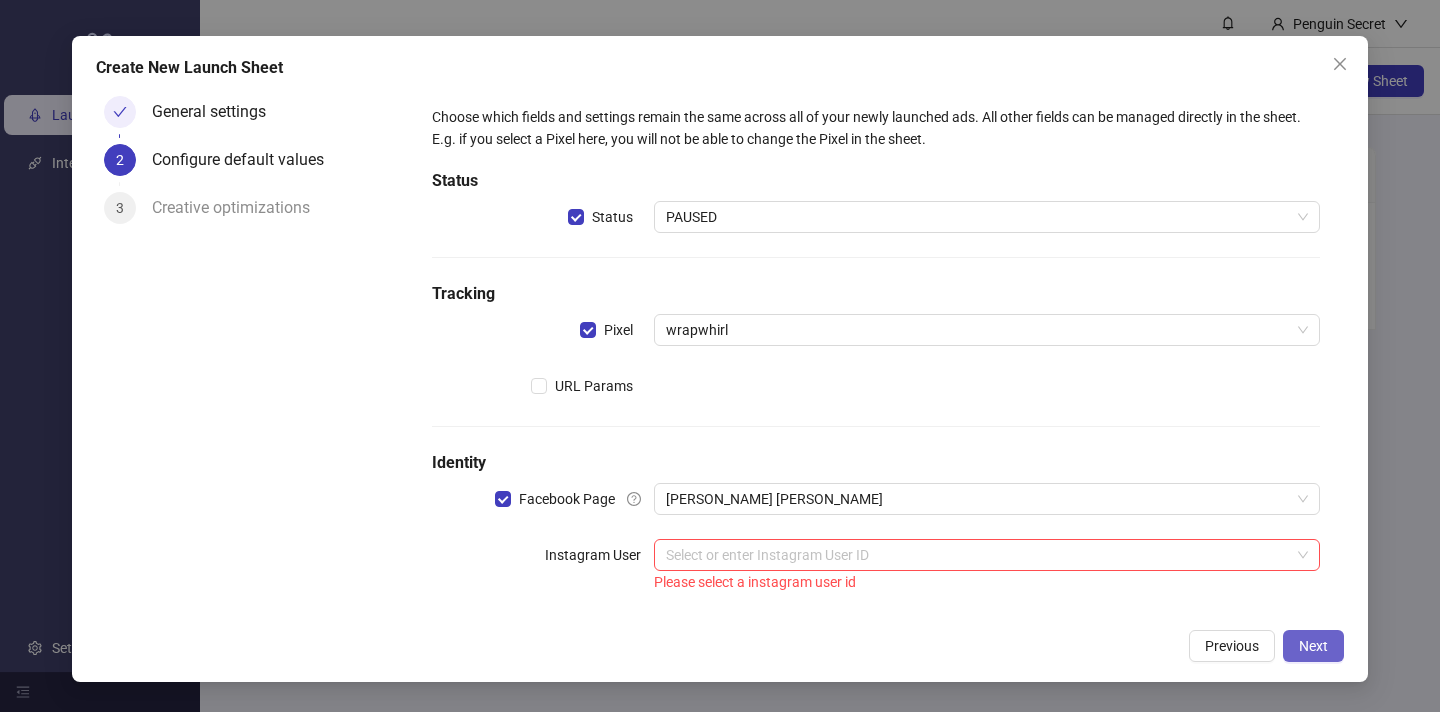 click on "Next" at bounding box center (1313, 646) 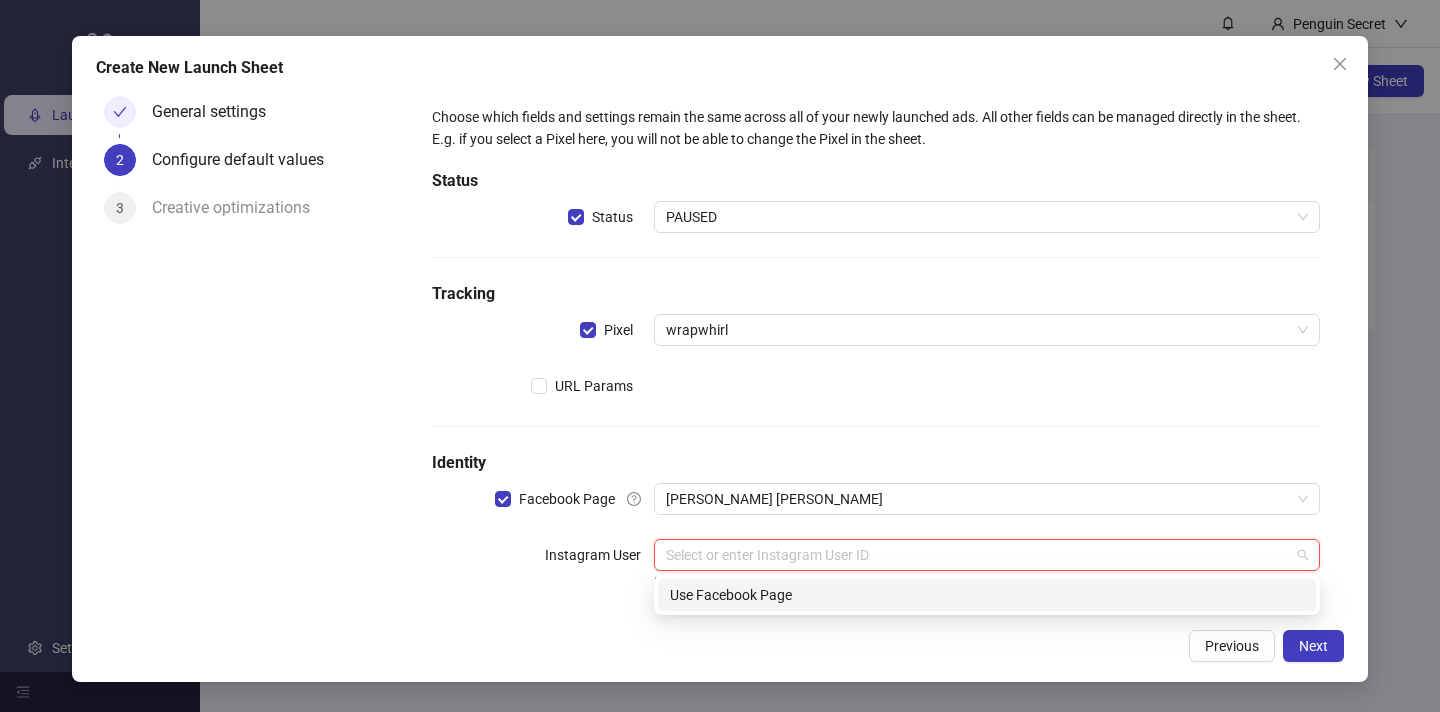 click at bounding box center [978, 555] 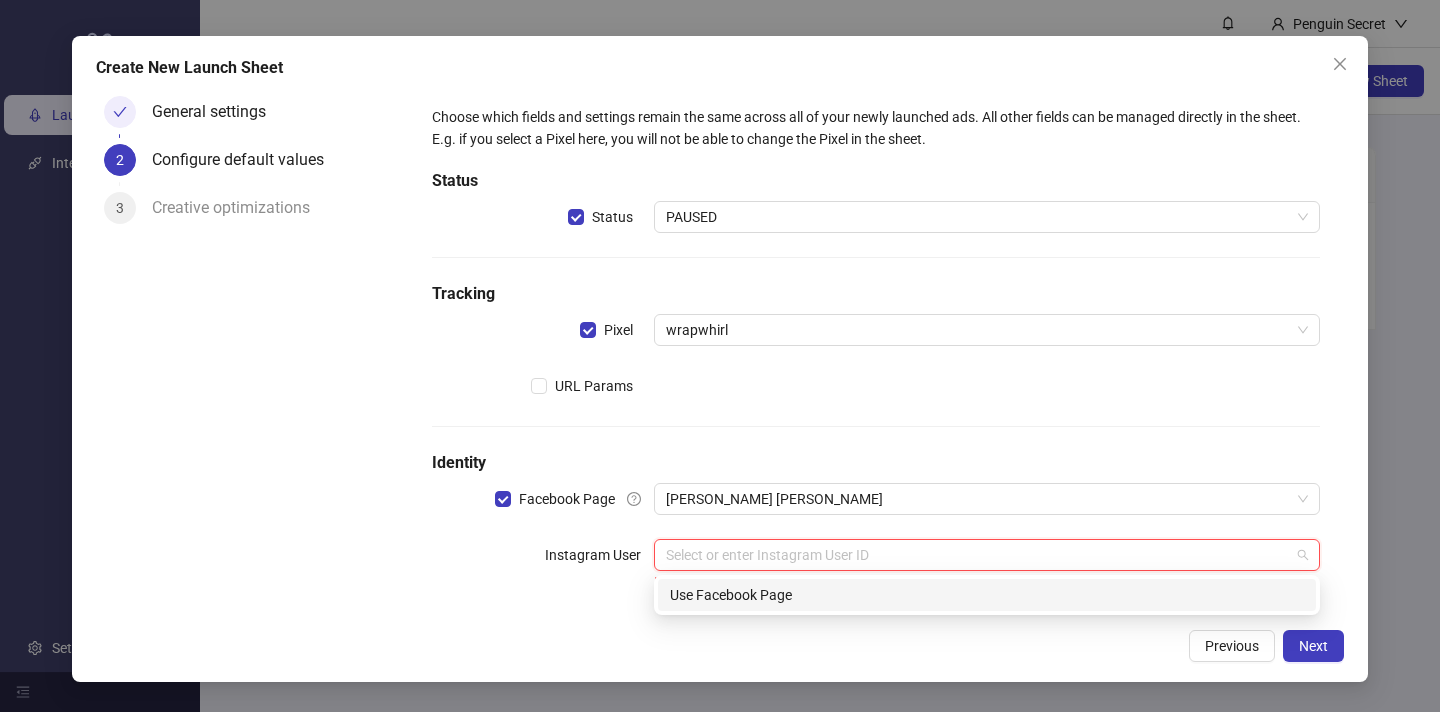 click on "Use Facebook Page" at bounding box center [987, 595] 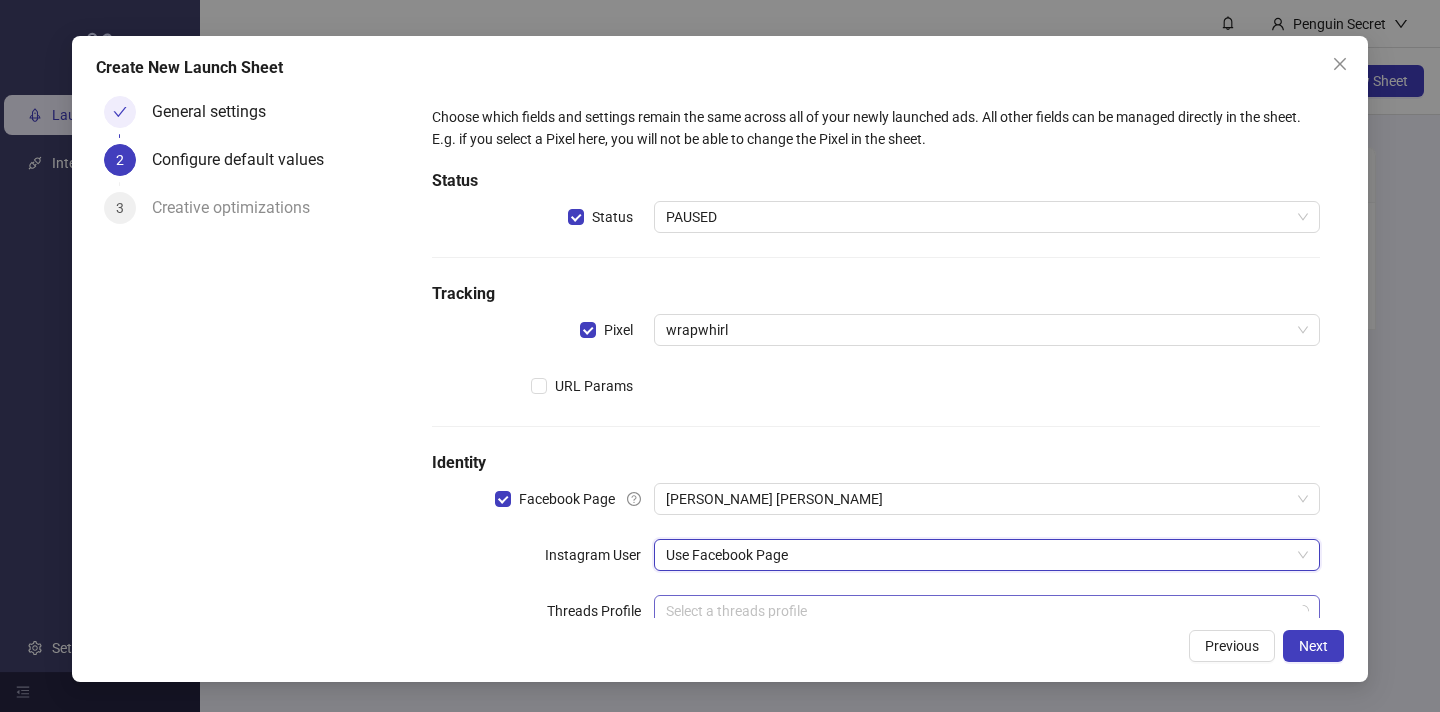 click at bounding box center (978, 611) 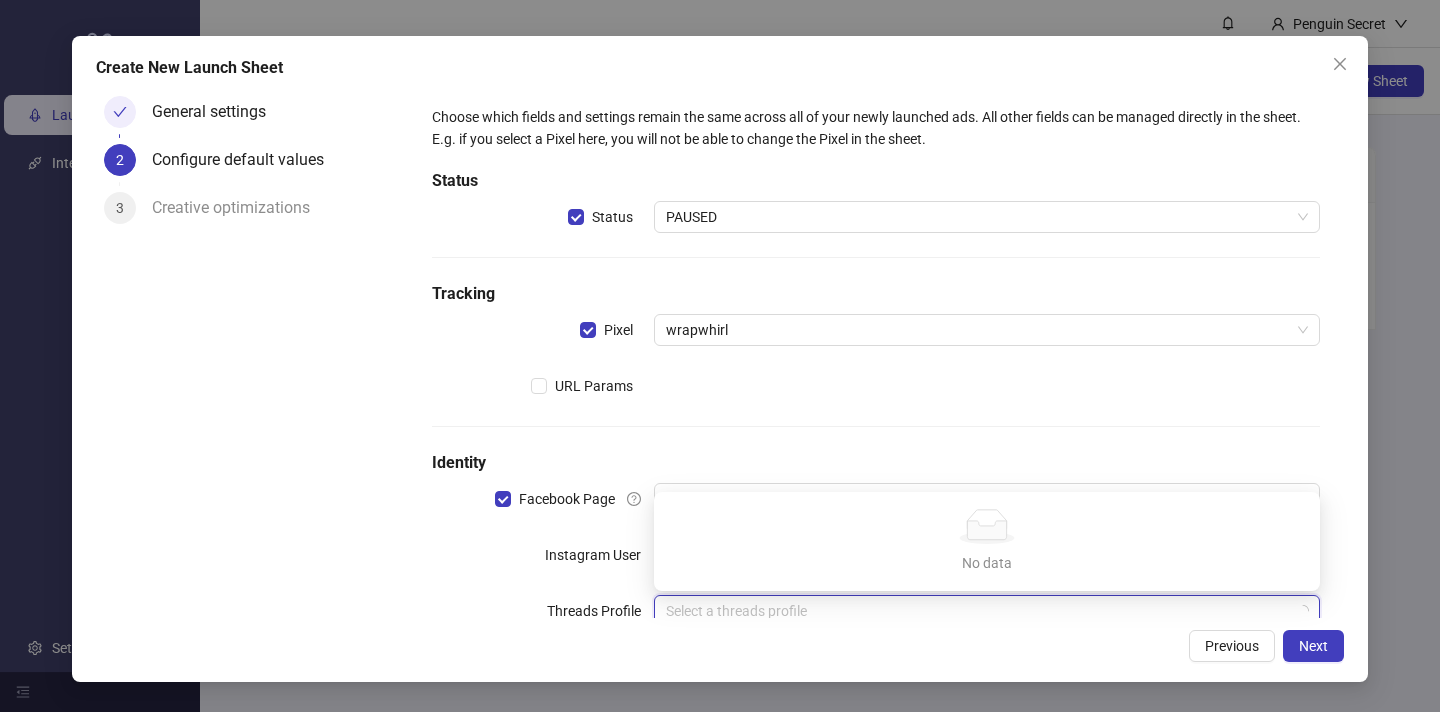 scroll, scrollTop: 62, scrollLeft: 0, axis: vertical 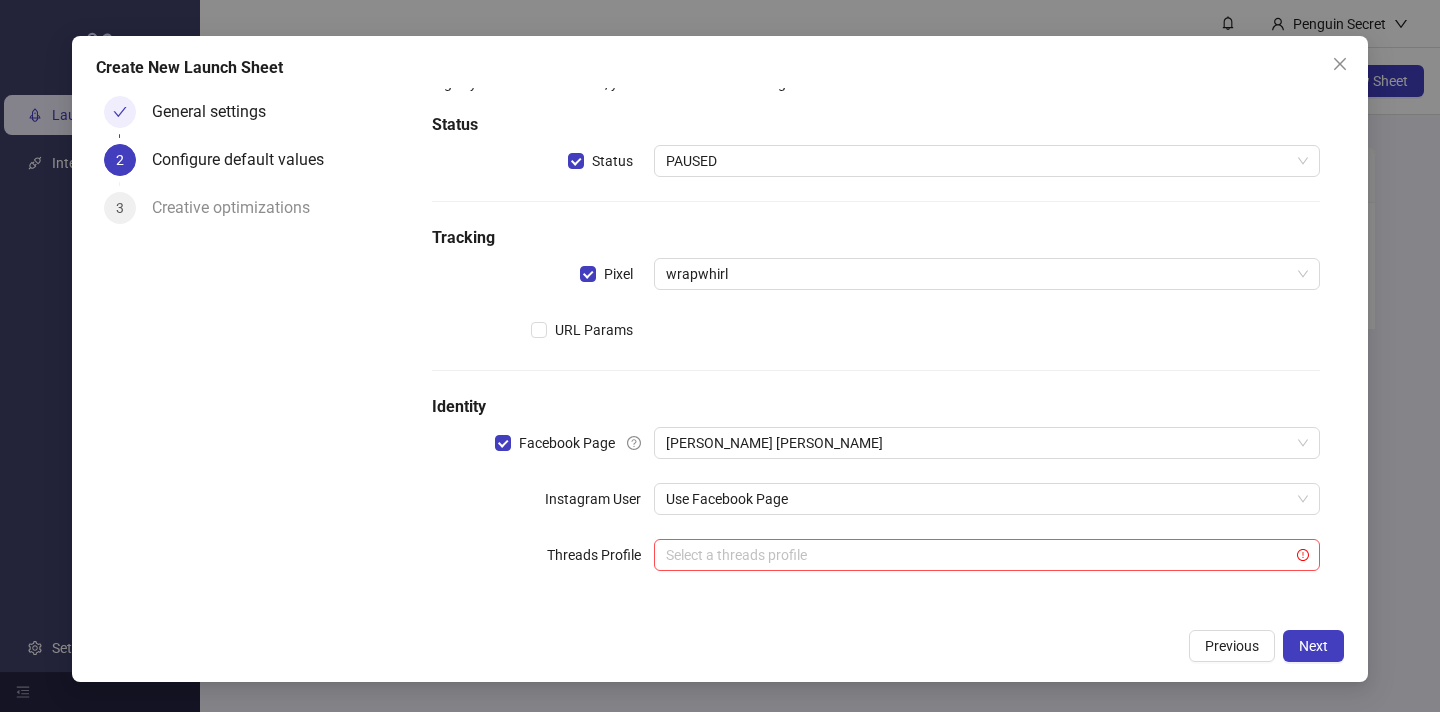 click on "Choose which fields and settings remain the same across all of your newly launched ads. All other fields can be managed directly in the sheet. E.g. if you select a Pixel here, you will not be able to change the Pixel in the sheet. Status Status PAUSED Tracking Pixel wrapwhirl URL Params Identity Facebook Page [PERSON_NAME] [PERSON_NAME] Instagram User Use Facebook Page Threads Profile Select a threads profile" at bounding box center [876, 322] 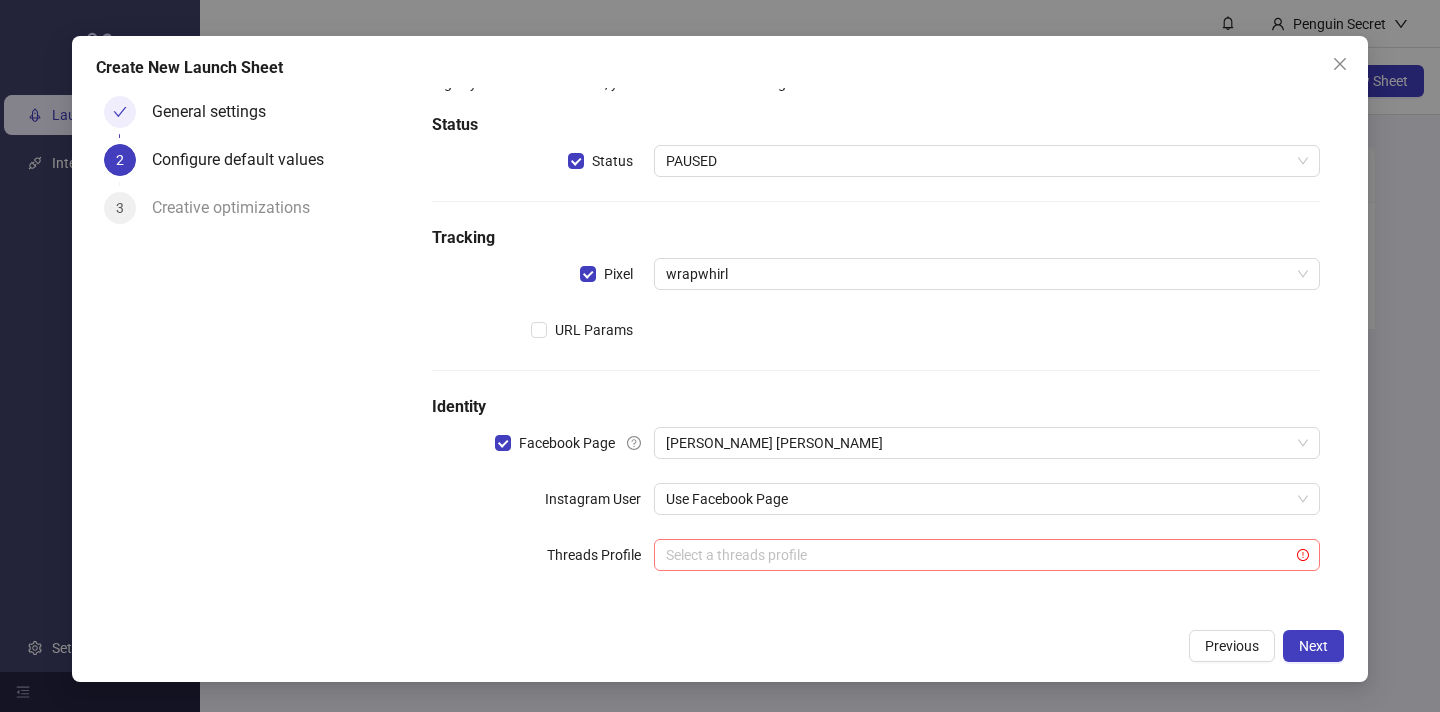 click at bounding box center (978, 555) 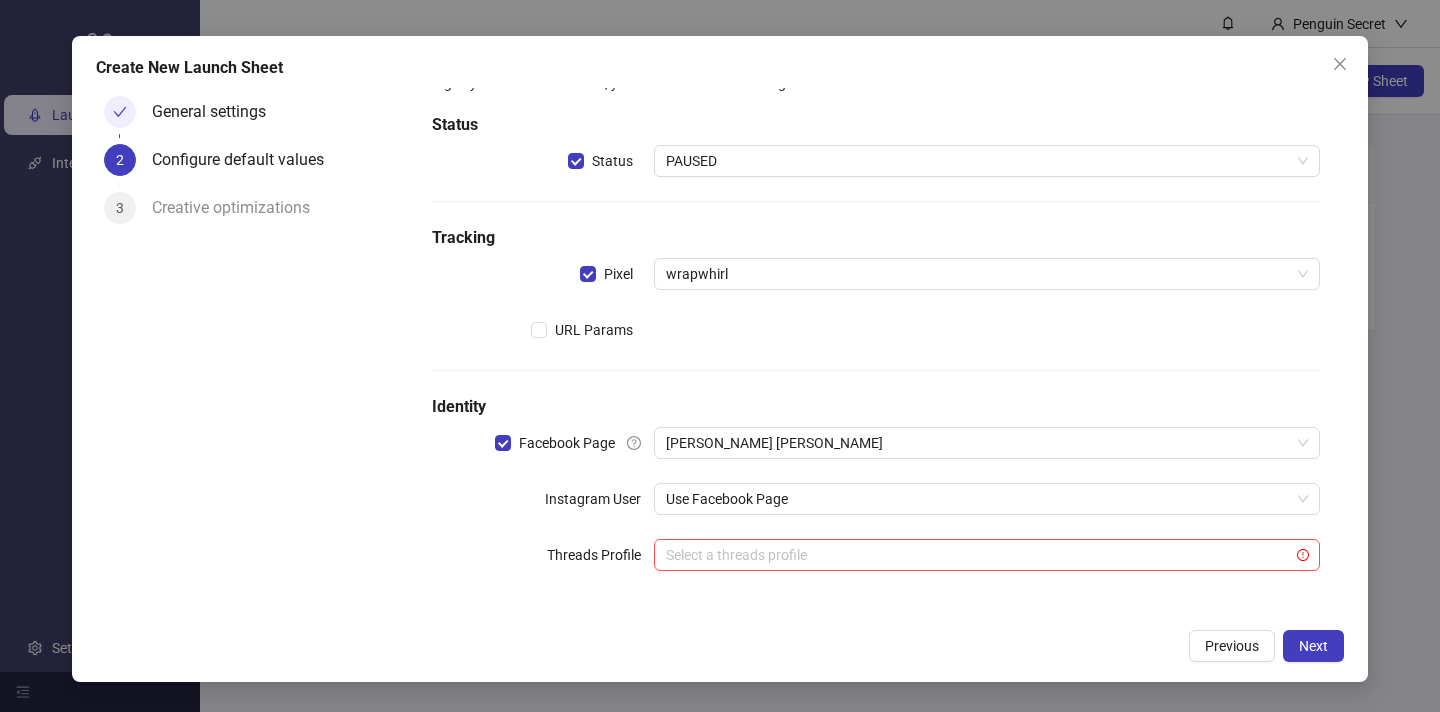 click on "Threads Profile" at bounding box center (543, 555) 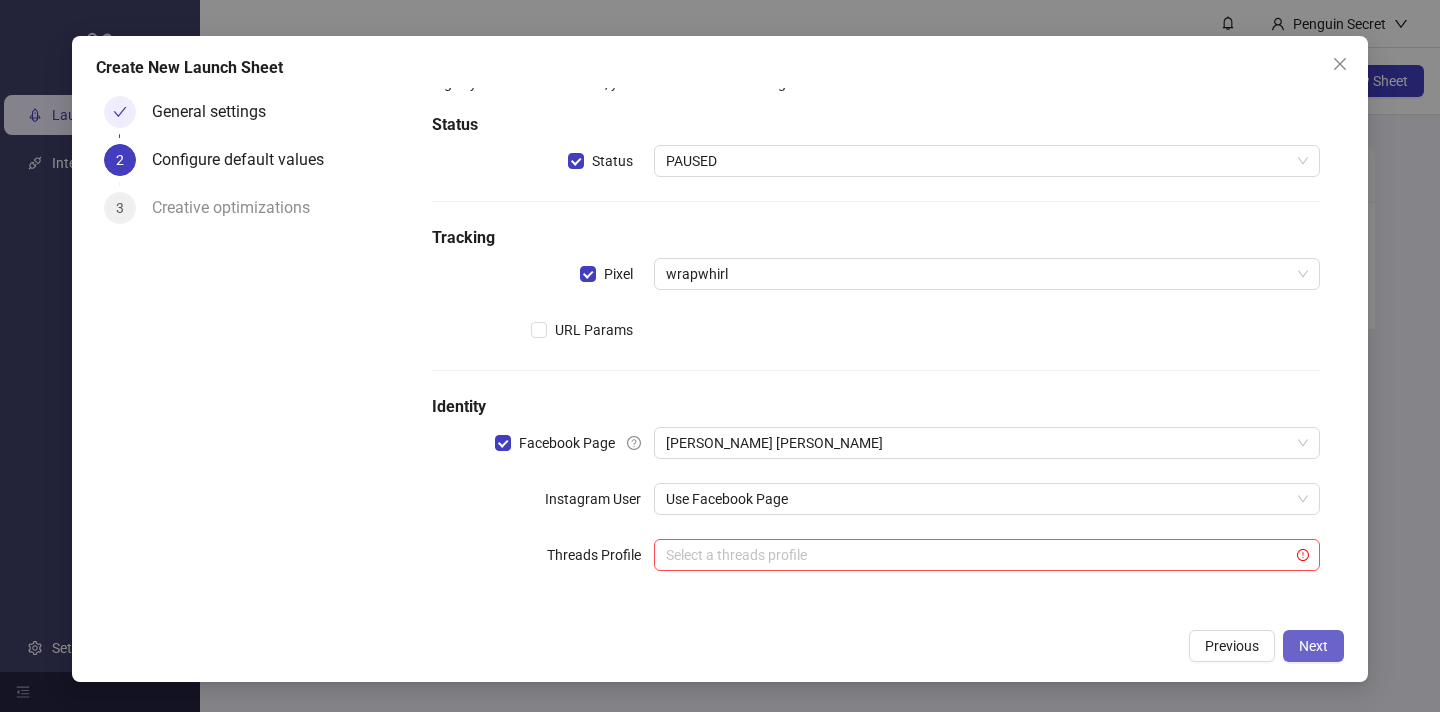 click on "Next" at bounding box center [1313, 646] 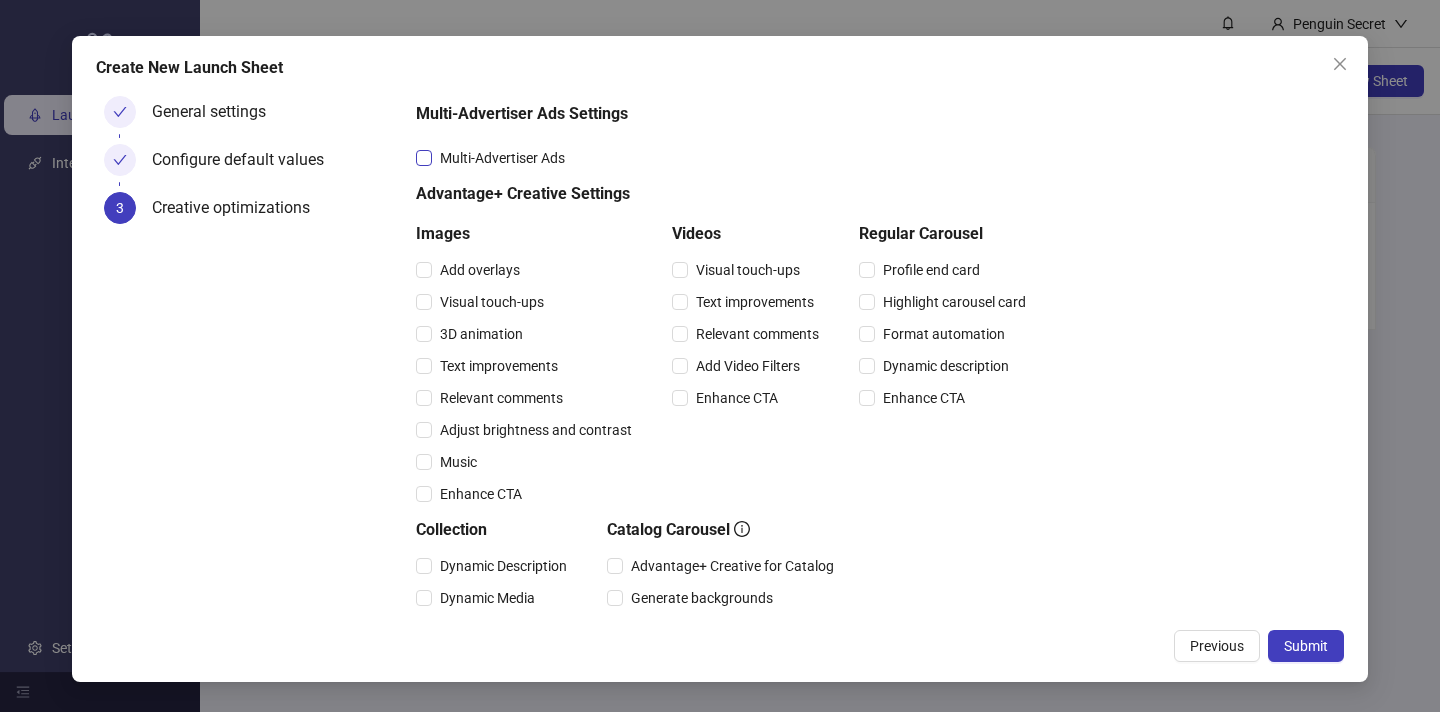 click on "Multi-Advertiser Ads" at bounding box center (502, 158) 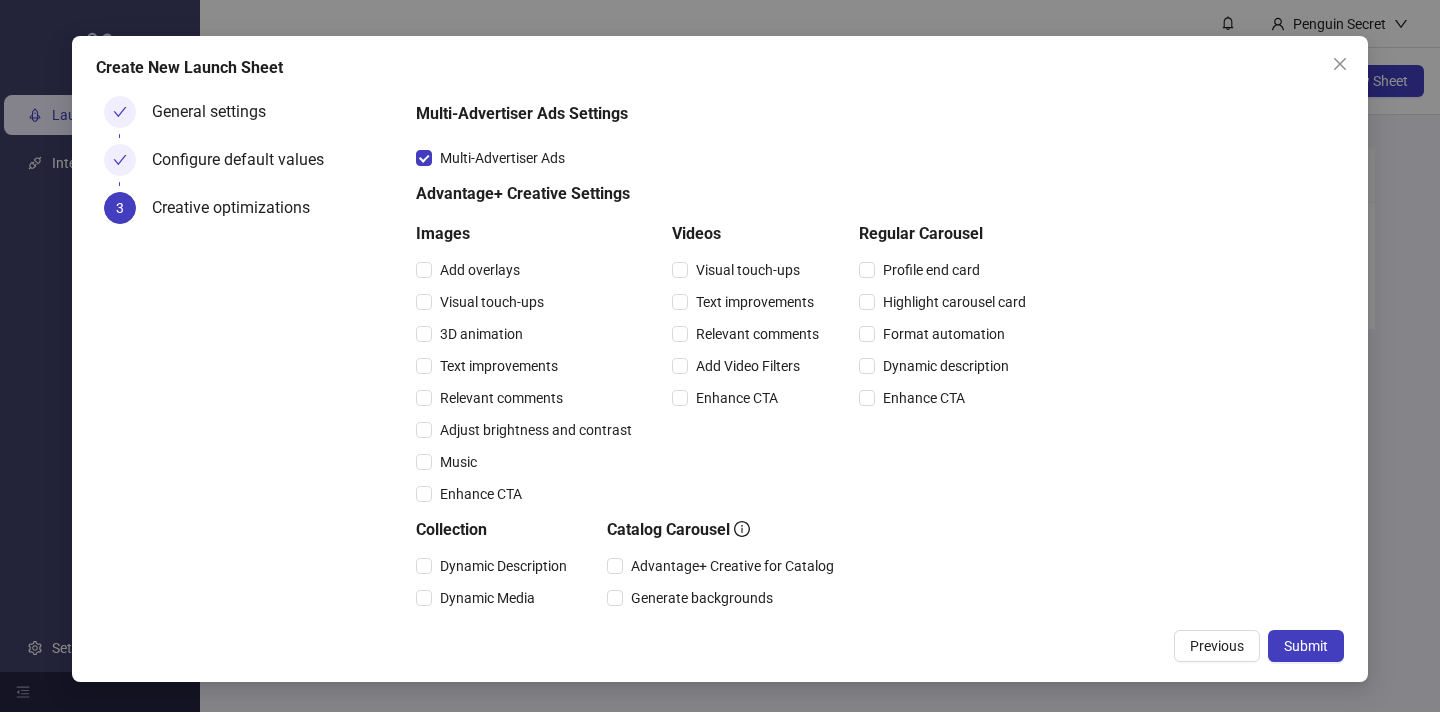 scroll, scrollTop: 159, scrollLeft: 0, axis: vertical 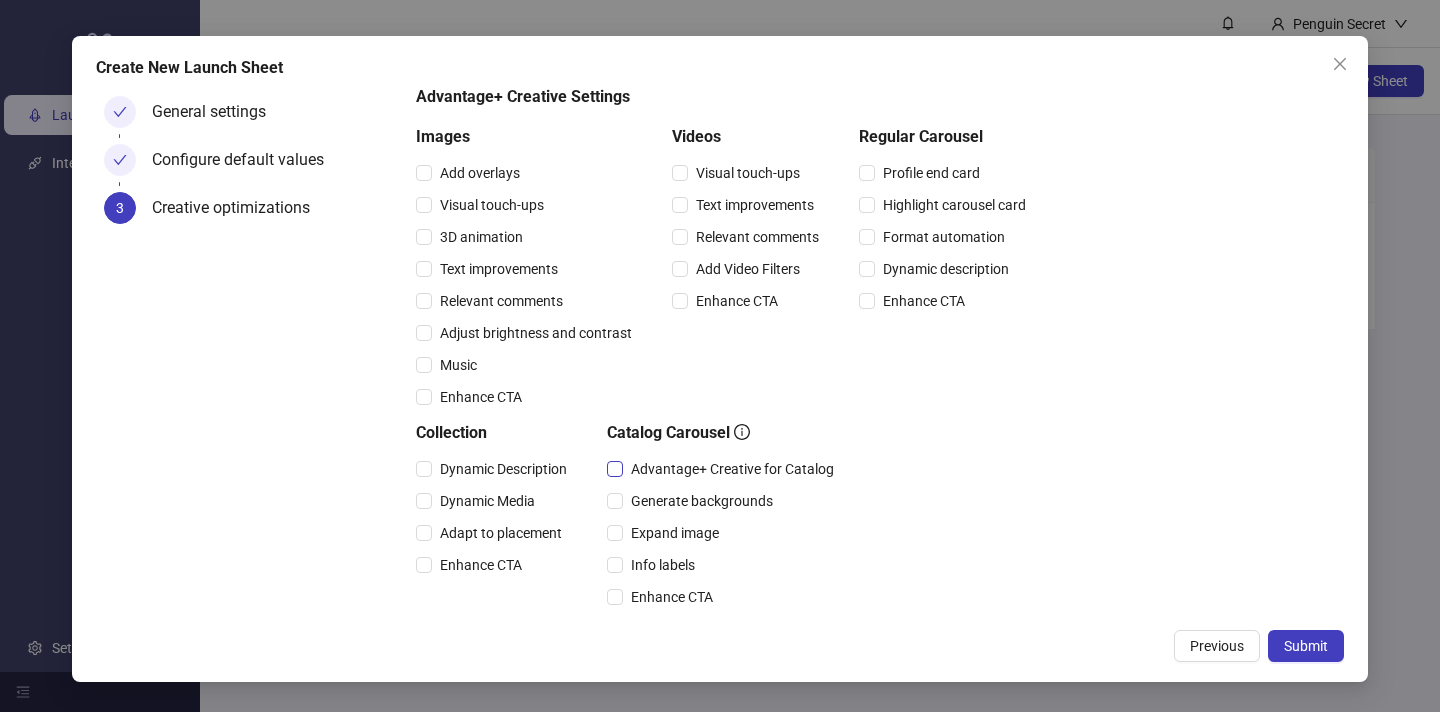 click on "Advantage+ Creative for Catalog" at bounding box center (732, 469) 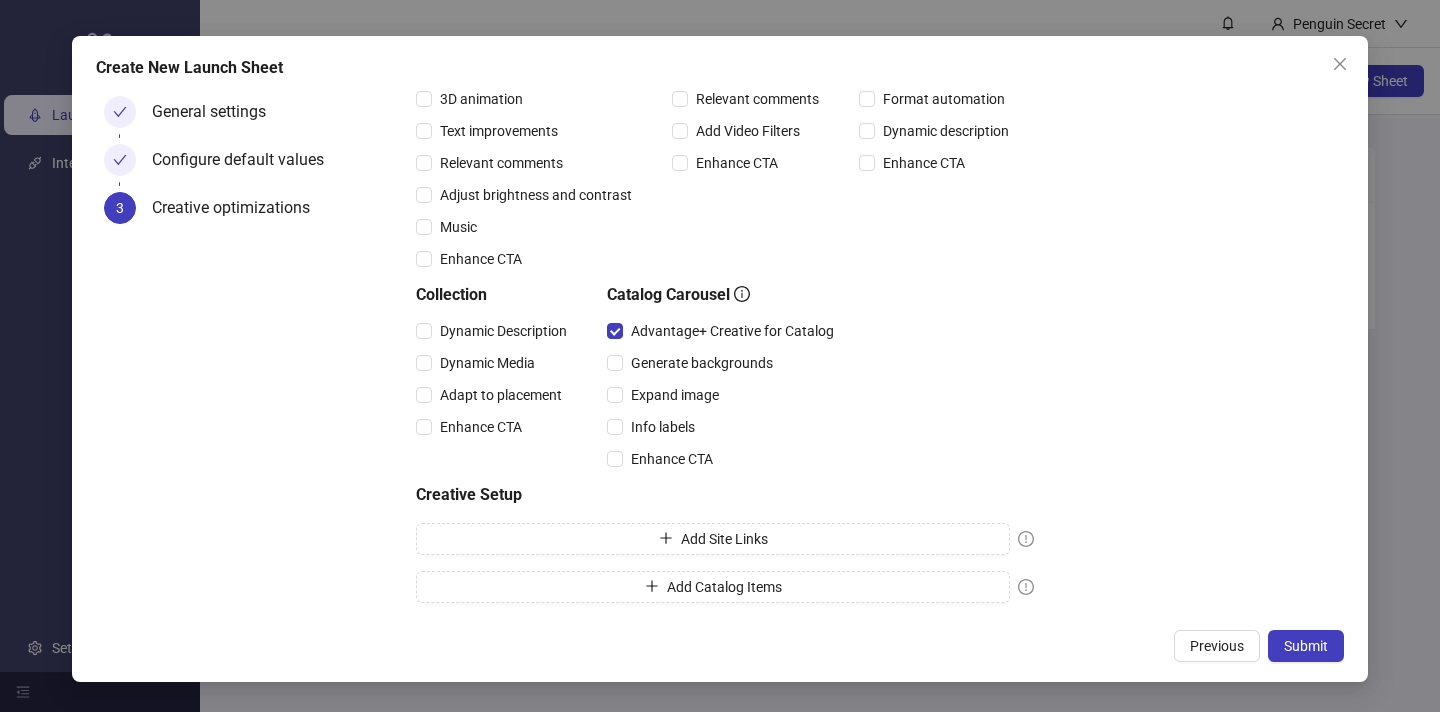 scroll, scrollTop: 296, scrollLeft: 0, axis: vertical 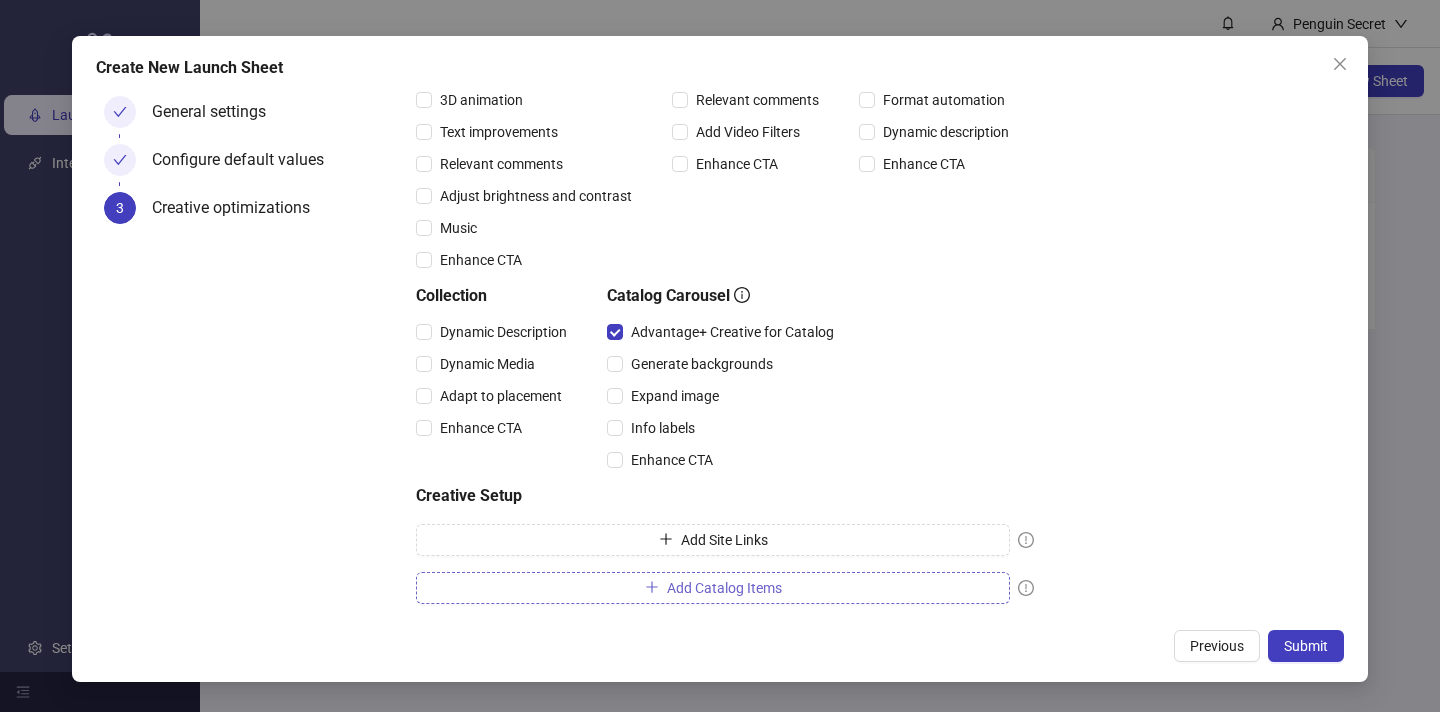 click on "Add Catalog Items" at bounding box center (724, 588) 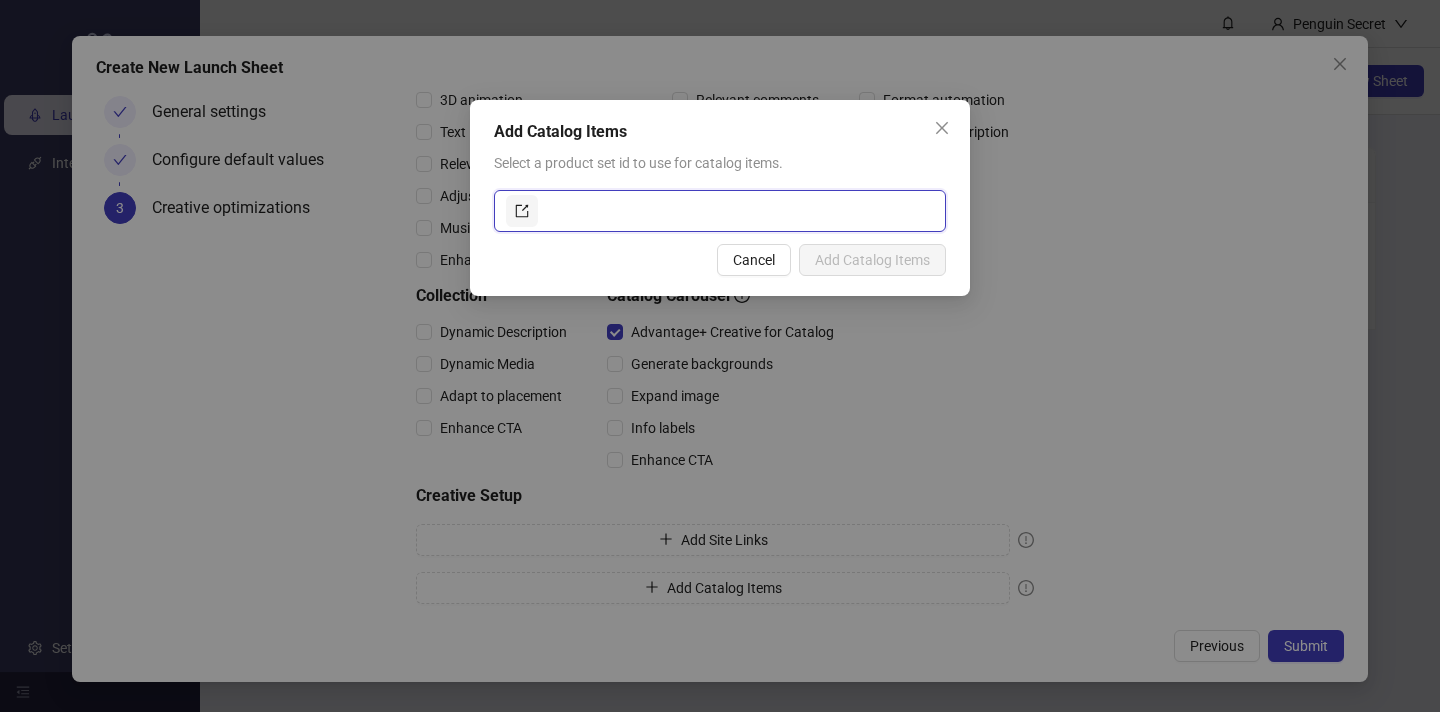 click at bounding box center [738, 211] 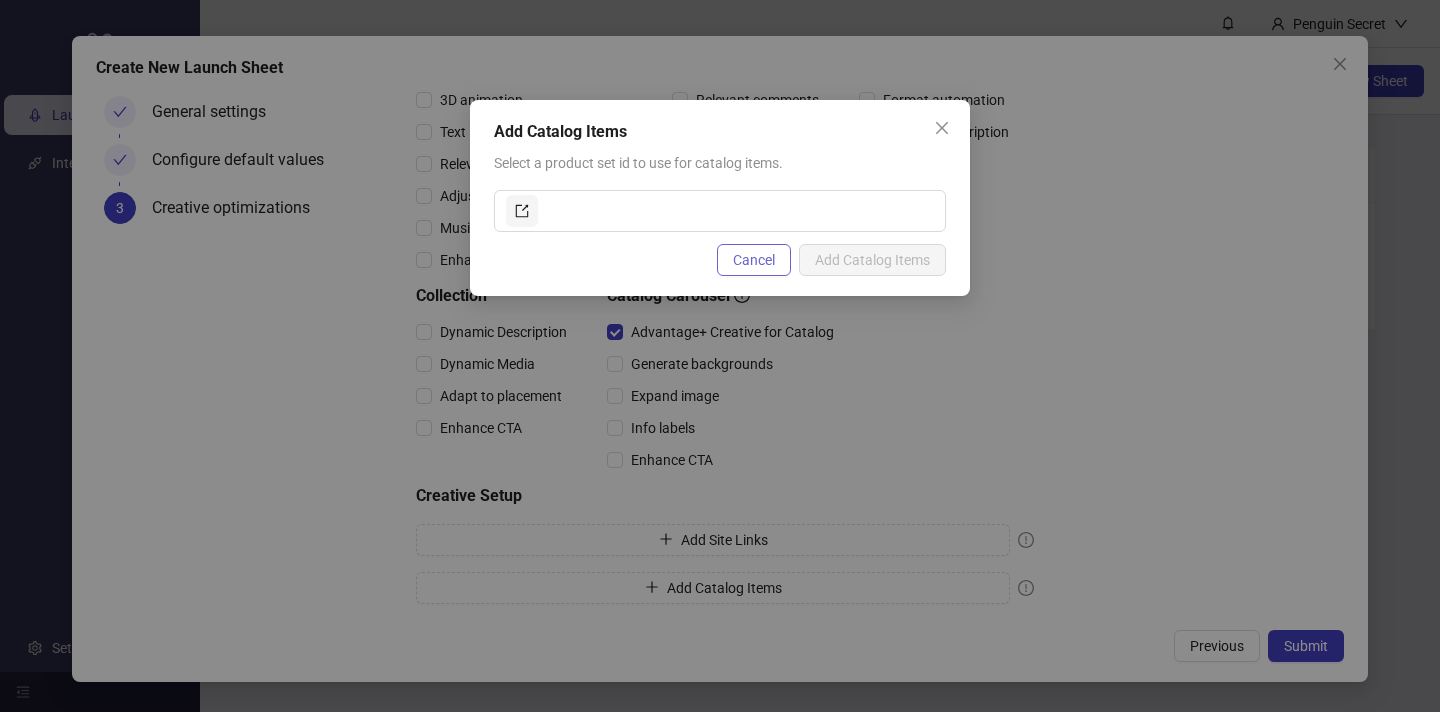 click on "Cancel" at bounding box center [754, 260] 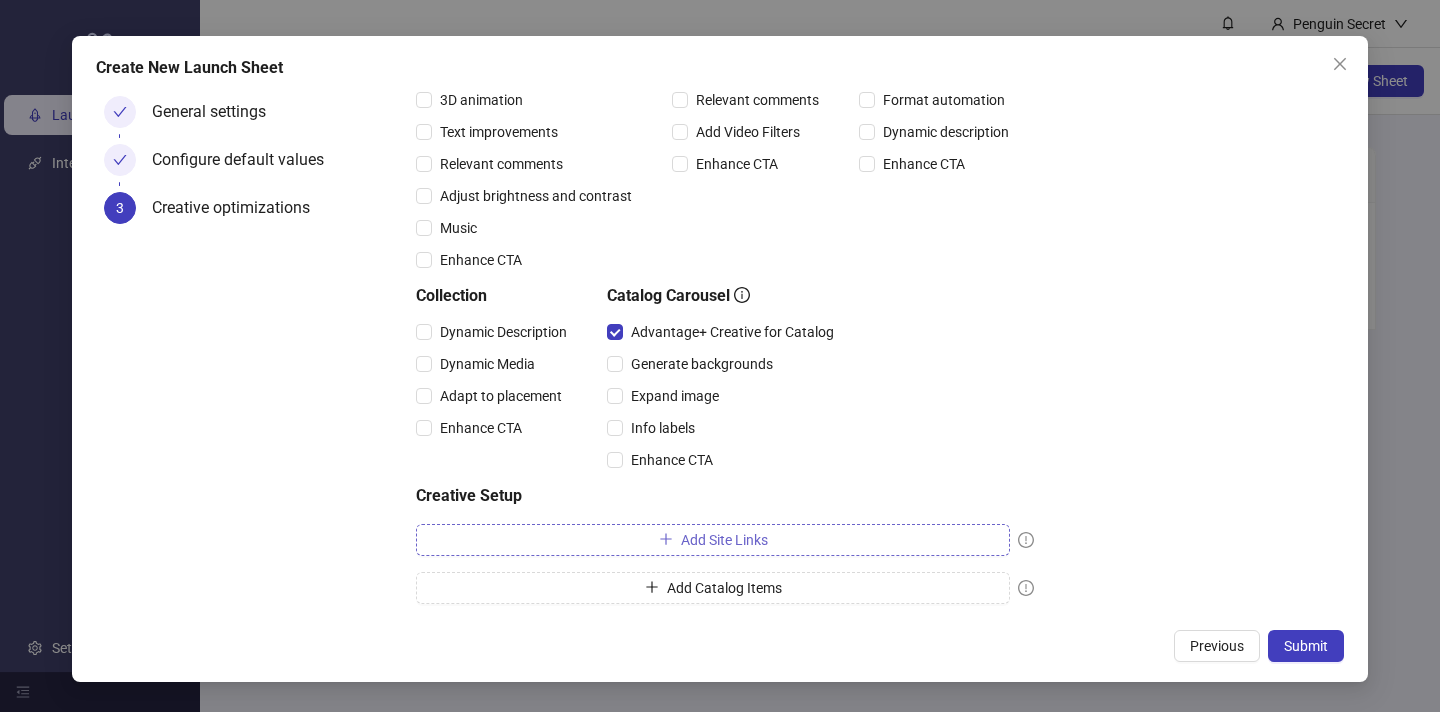 click on "Add Site Links" at bounding box center [724, 540] 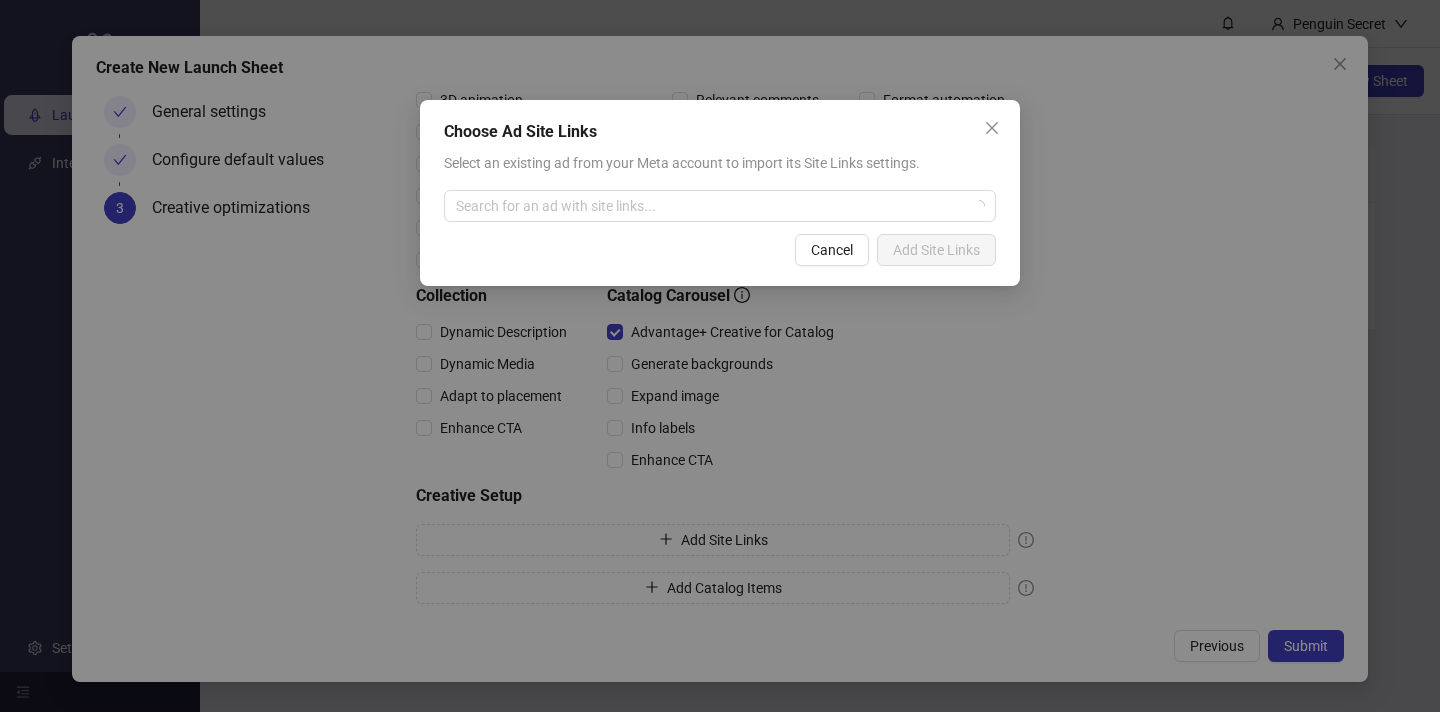 click on "Select an existing ad from your Meta account to import its Site Links settings. Search for an ad with site links..." at bounding box center [720, 187] 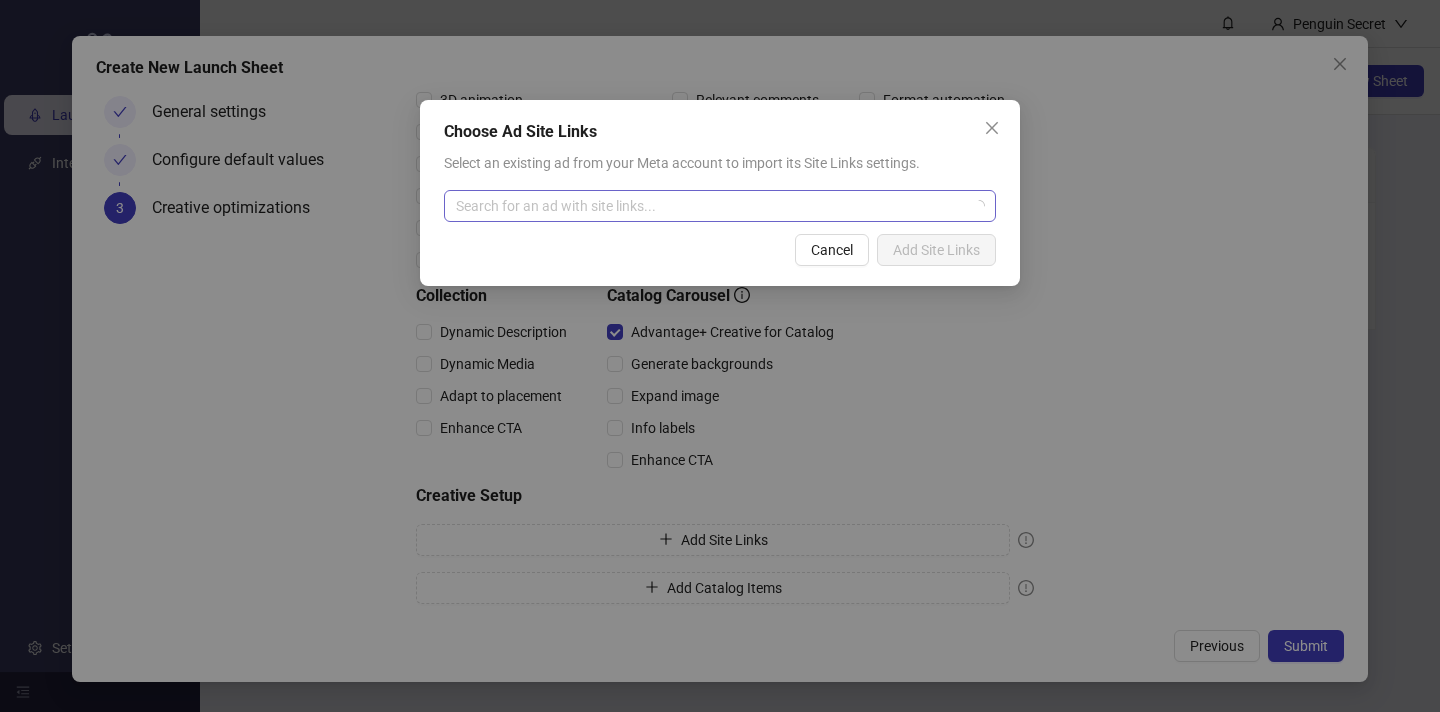 click at bounding box center [711, 206] 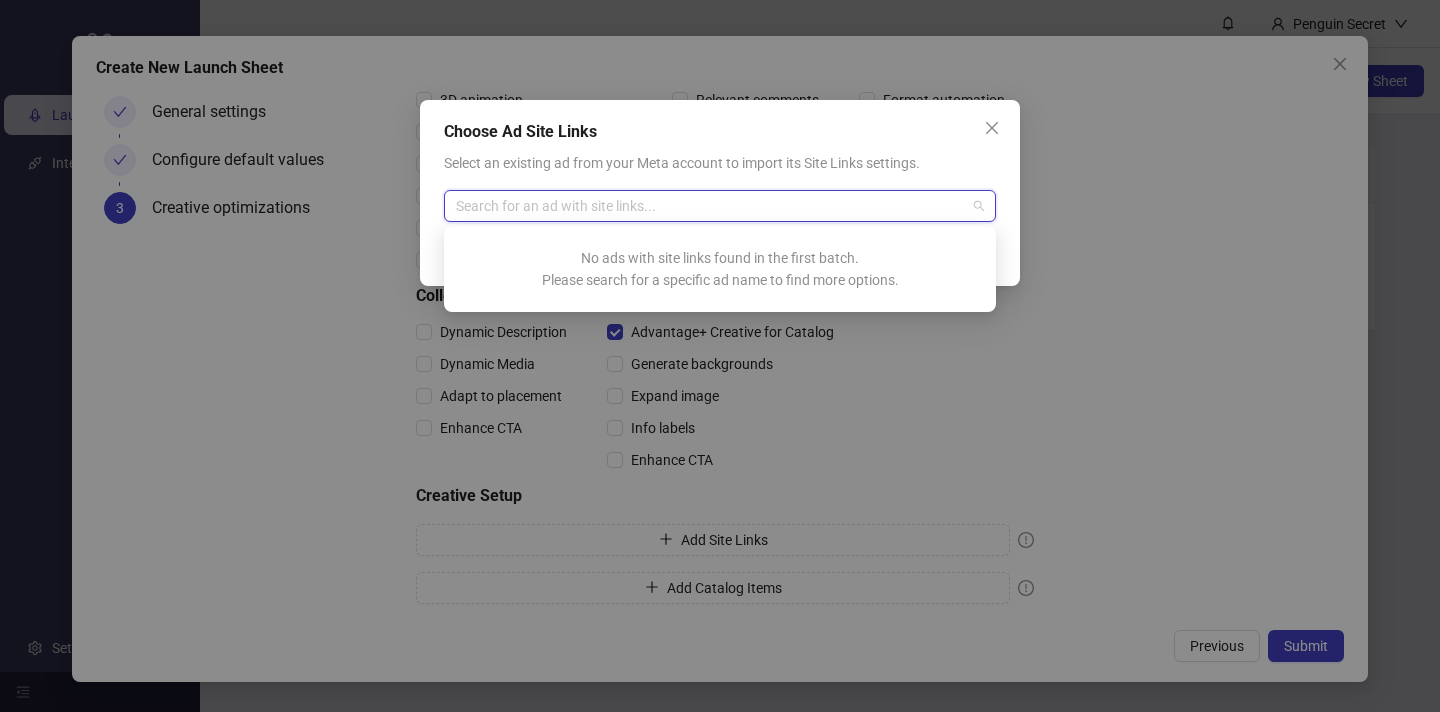 click at bounding box center [711, 206] 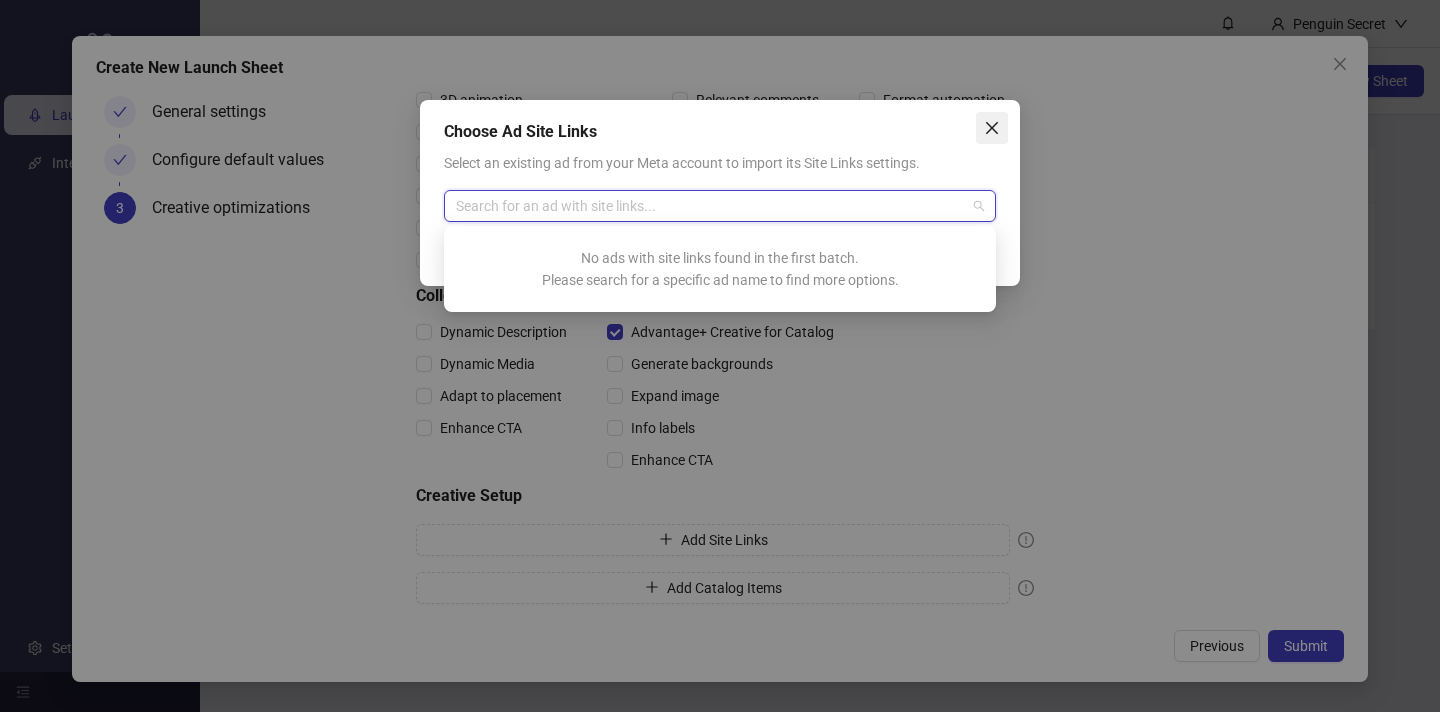 click at bounding box center [992, 128] 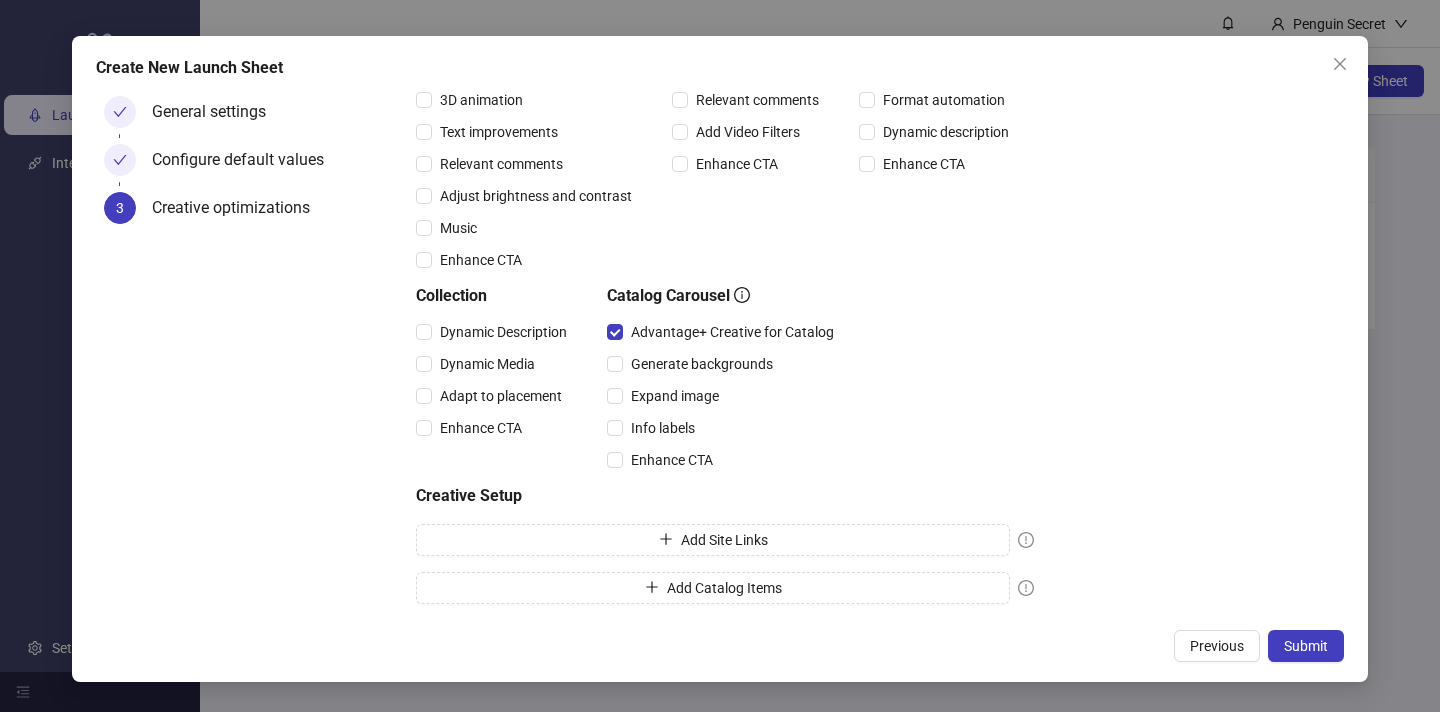 scroll, scrollTop: 0, scrollLeft: 0, axis: both 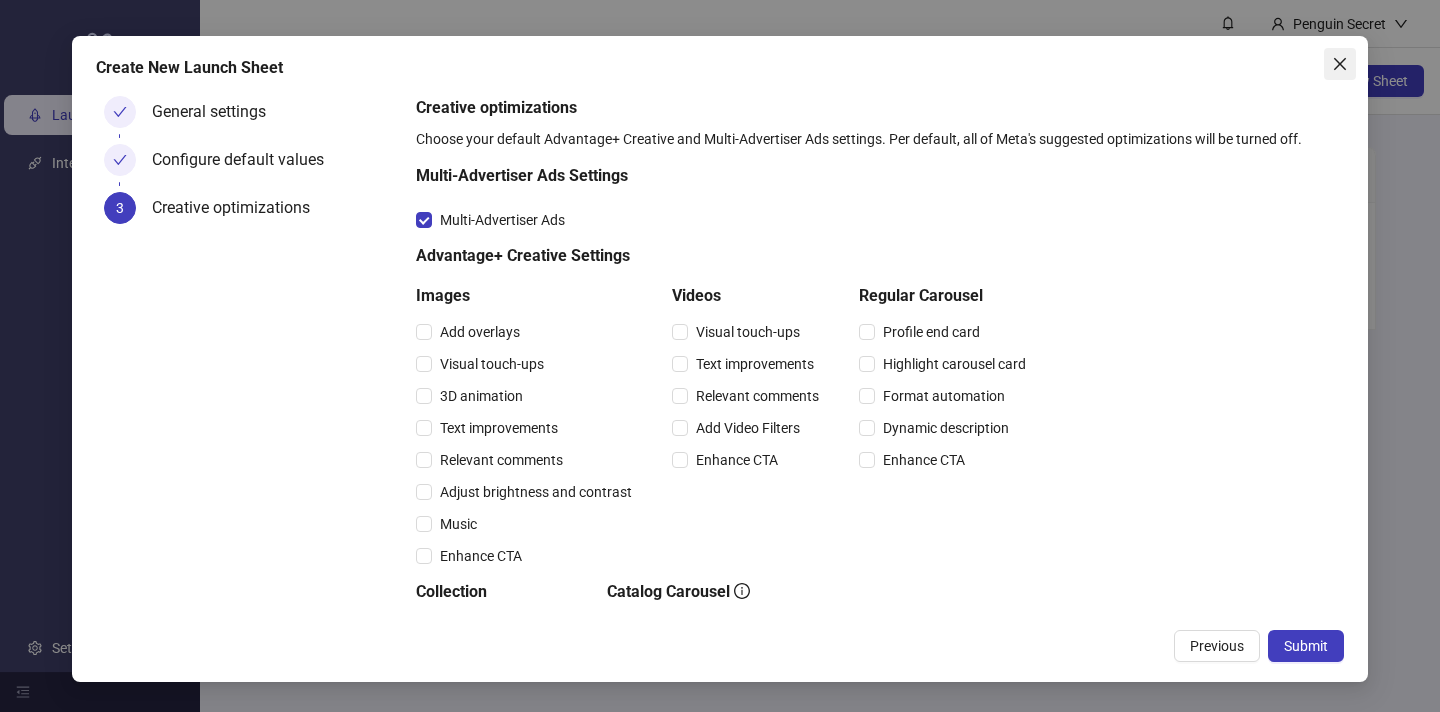 click at bounding box center (1340, 64) 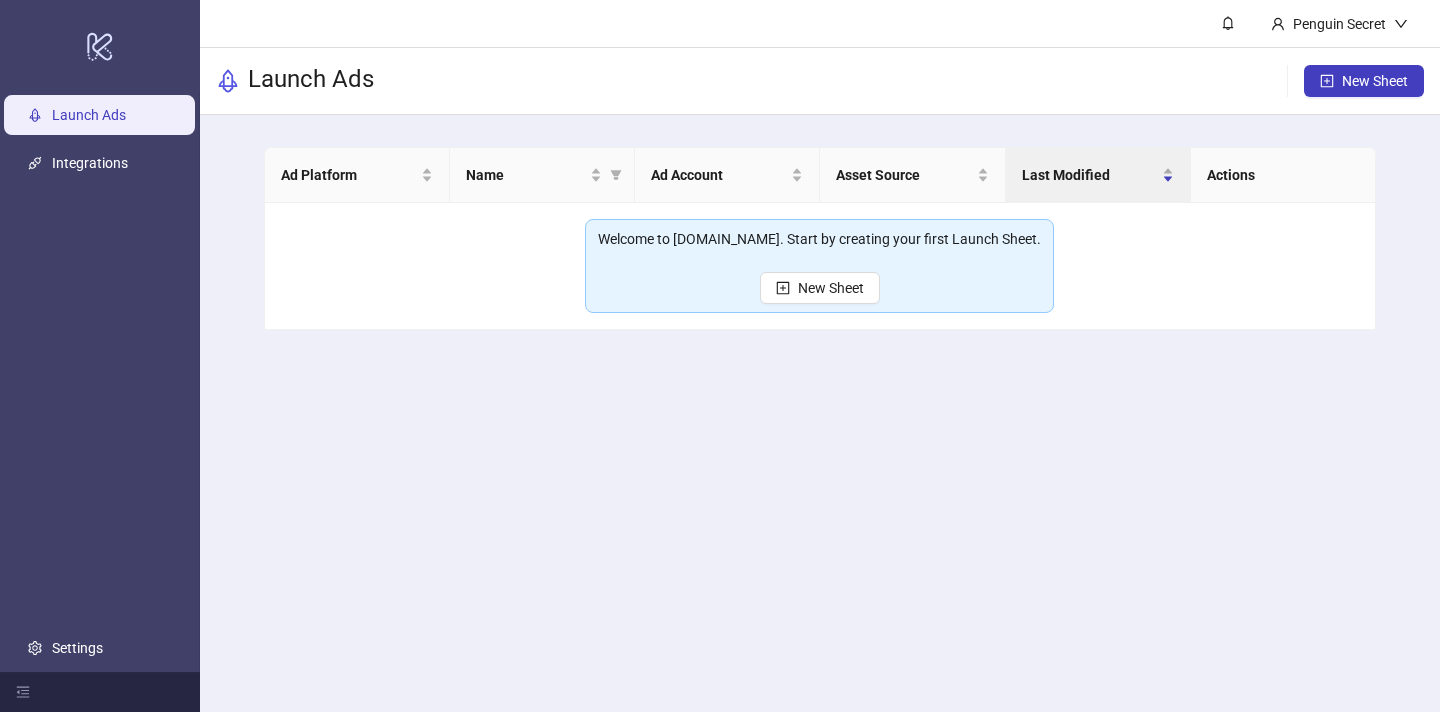 click on "Penguin Secret Launch Ads New Sheet Ad Platform Name Ad Account Asset Source Last Modified Actions             Welcome to [DOMAIN_NAME]. Start by creating your first Launch Sheet. New Sheet" at bounding box center [820, 356] 